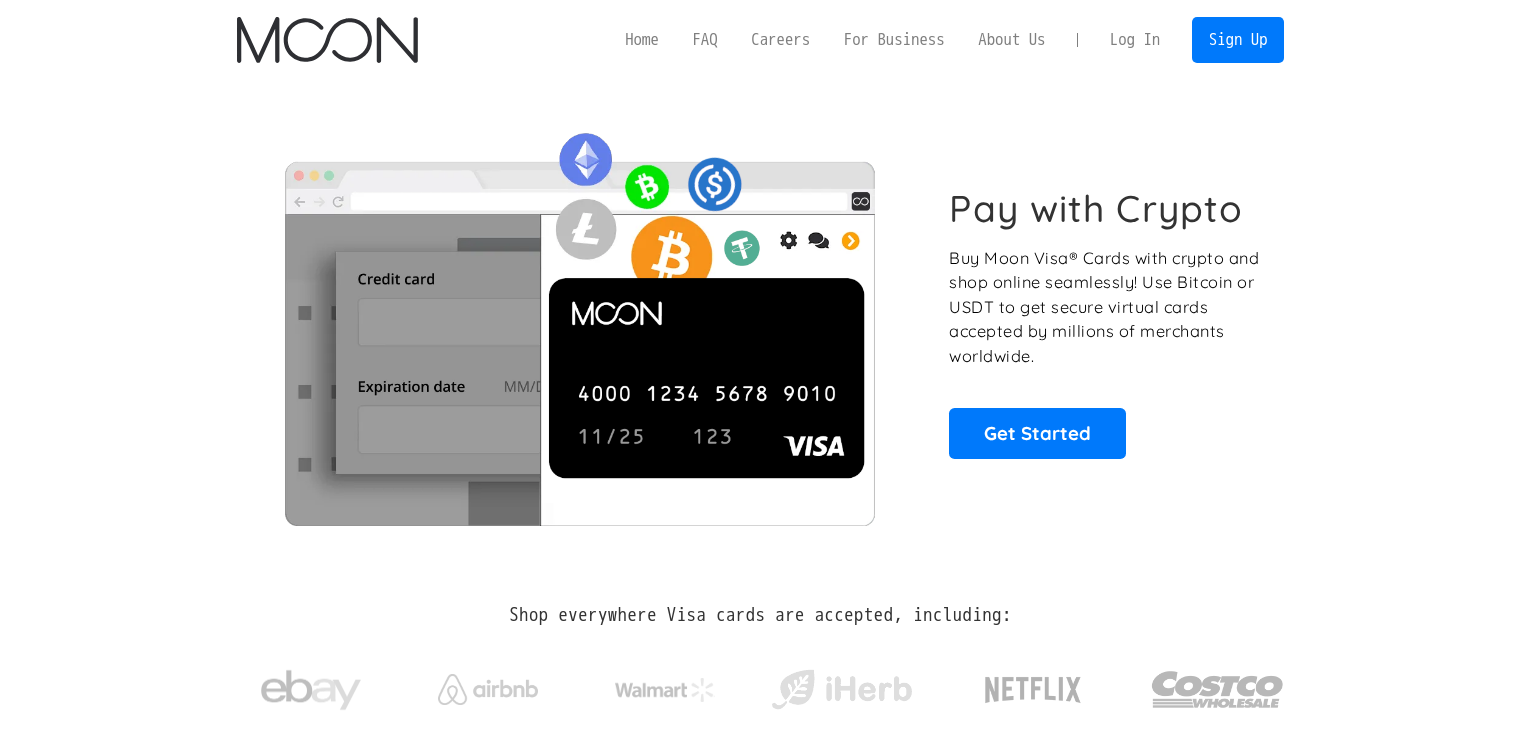 scroll, scrollTop: 0, scrollLeft: 0, axis: both 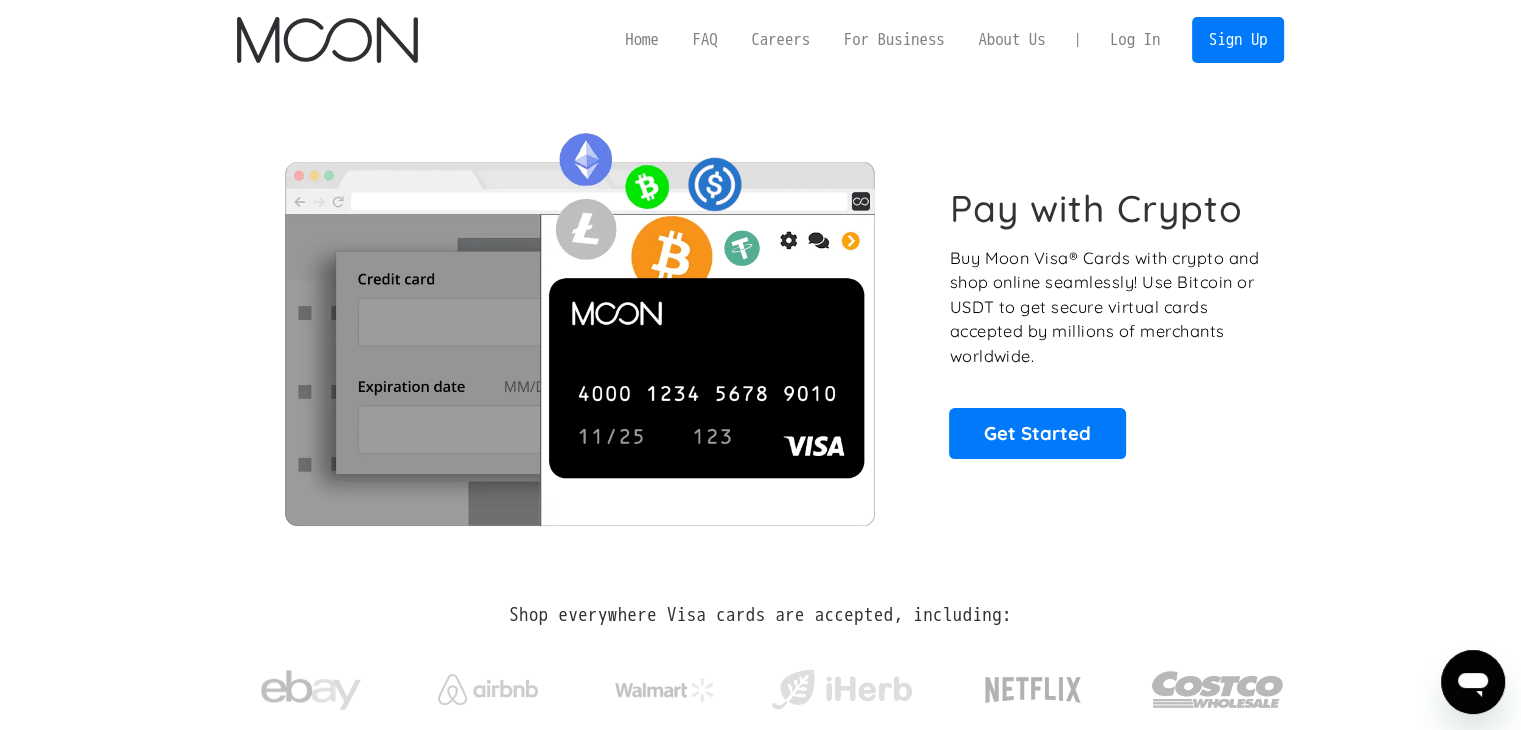 click on "Log In" at bounding box center (1135, 40) 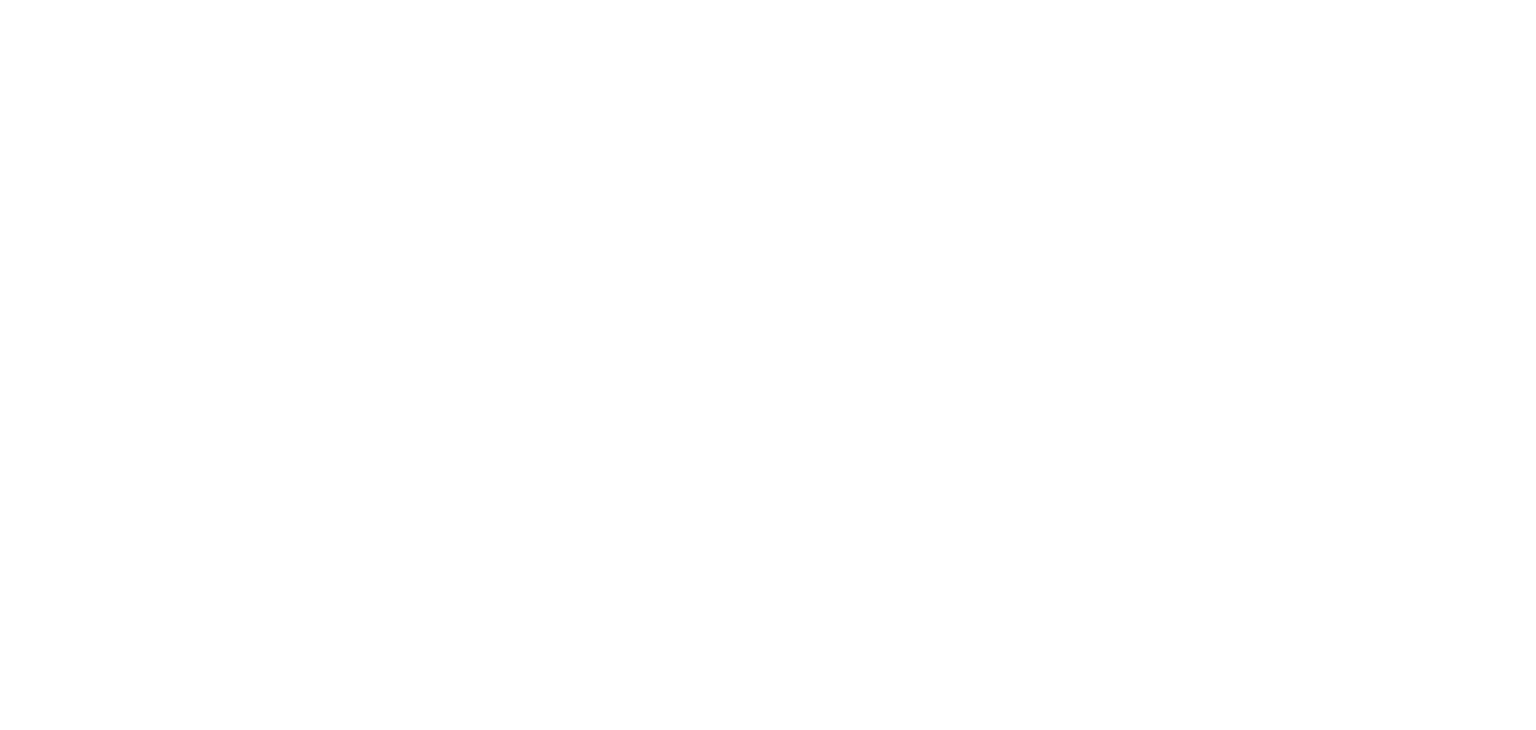 scroll, scrollTop: 0, scrollLeft: 0, axis: both 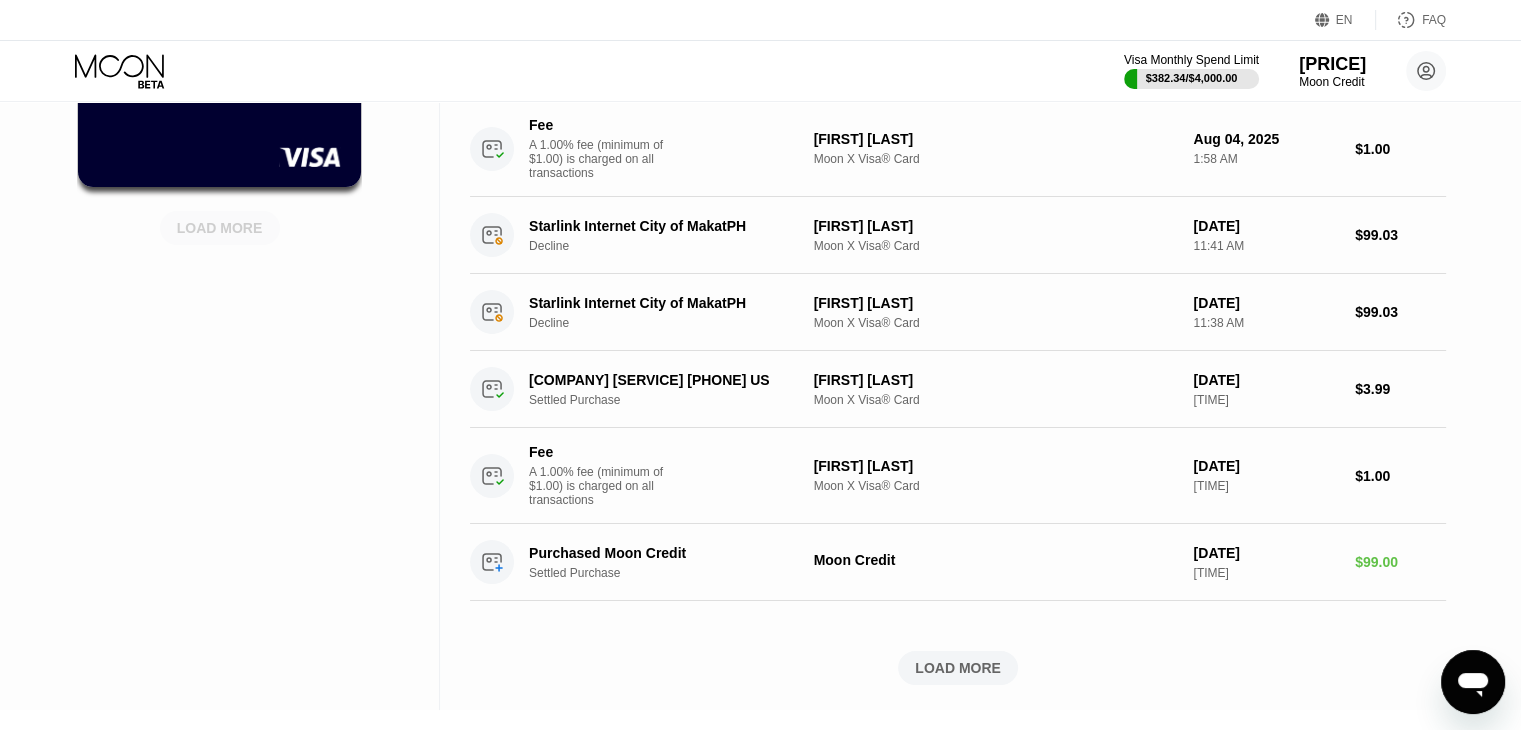 click on "LOAD MORE" at bounding box center [220, 228] 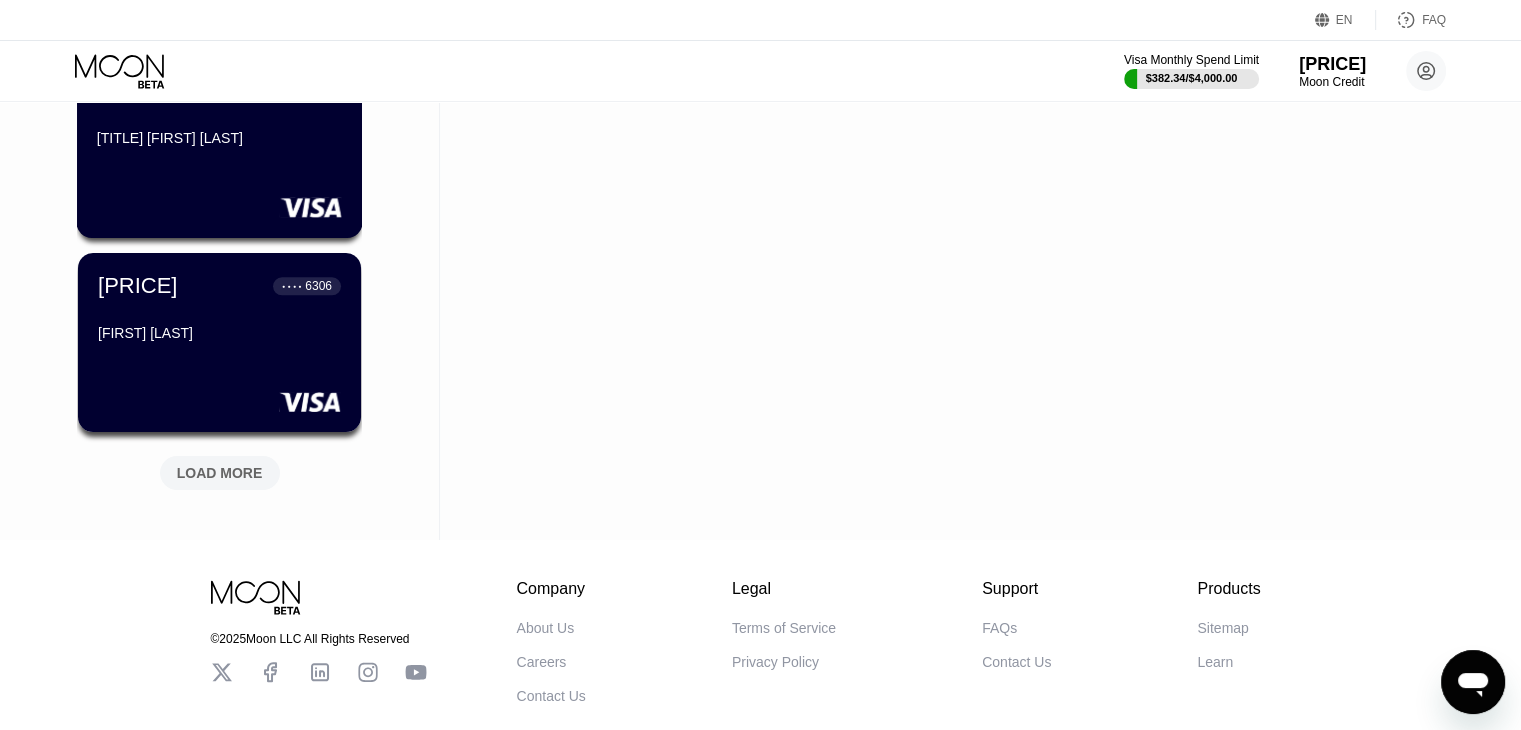 scroll, scrollTop: 1756, scrollLeft: 0, axis: vertical 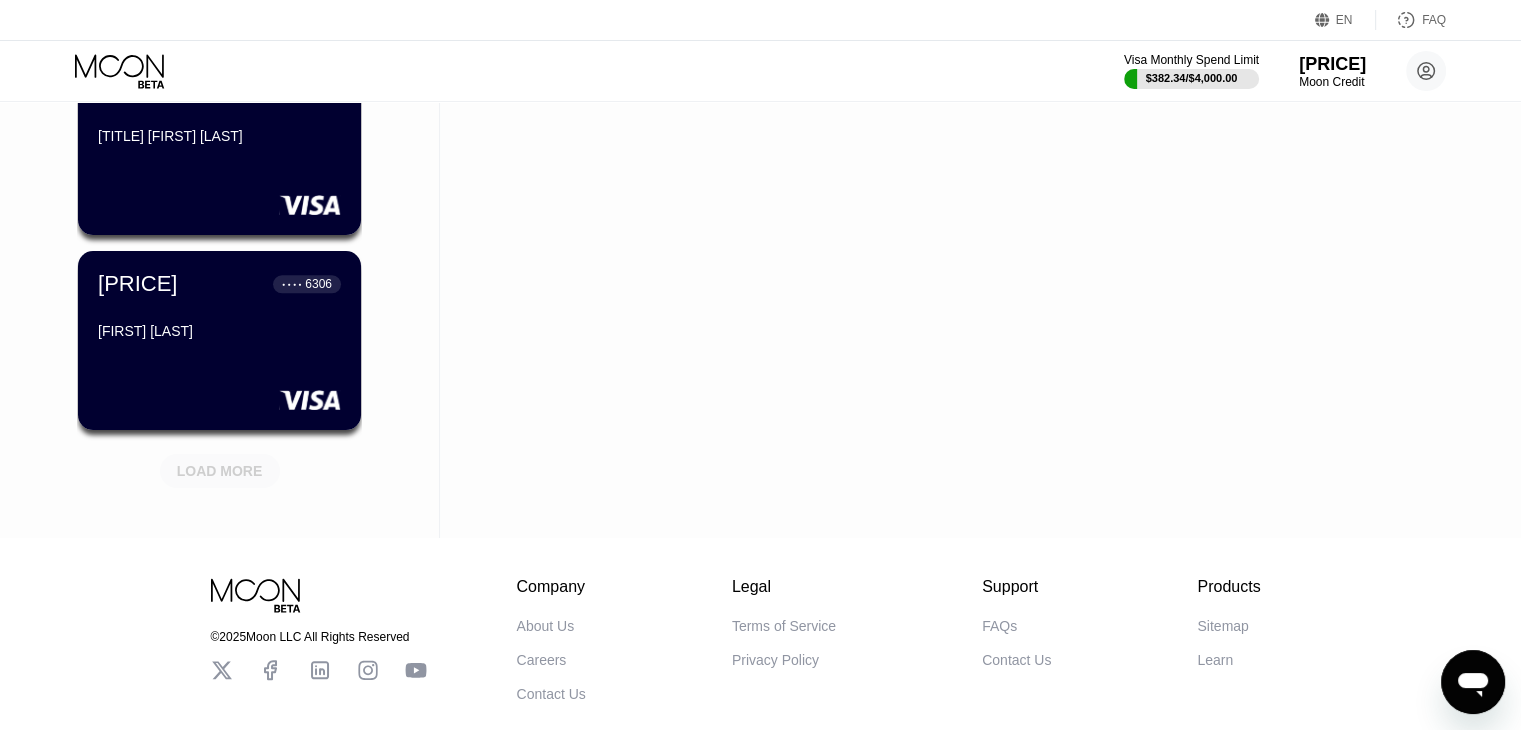 click on "LOAD MORE" at bounding box center (220, 471) 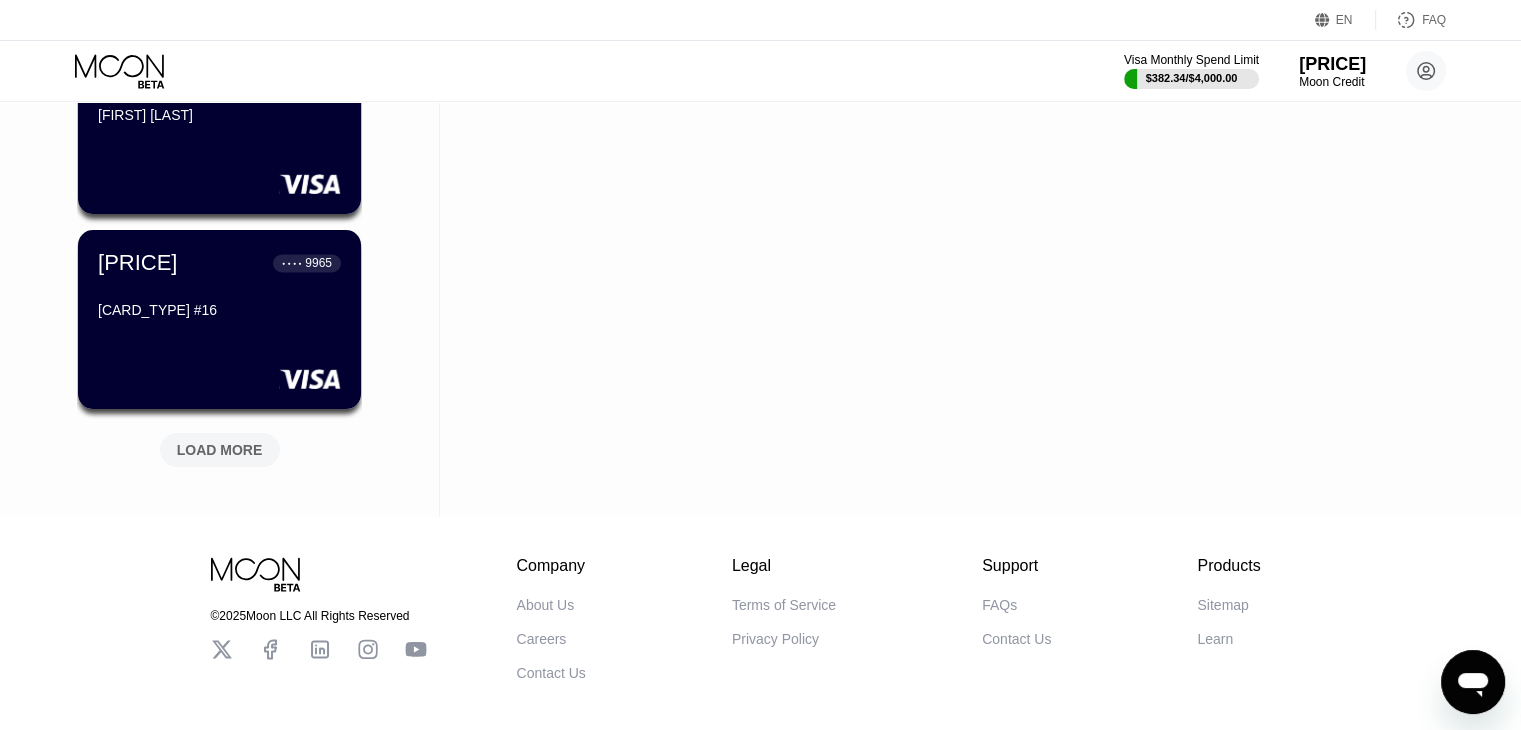 scroll, scrollTop: 2755, scrollLeft: 0, axis: vertical 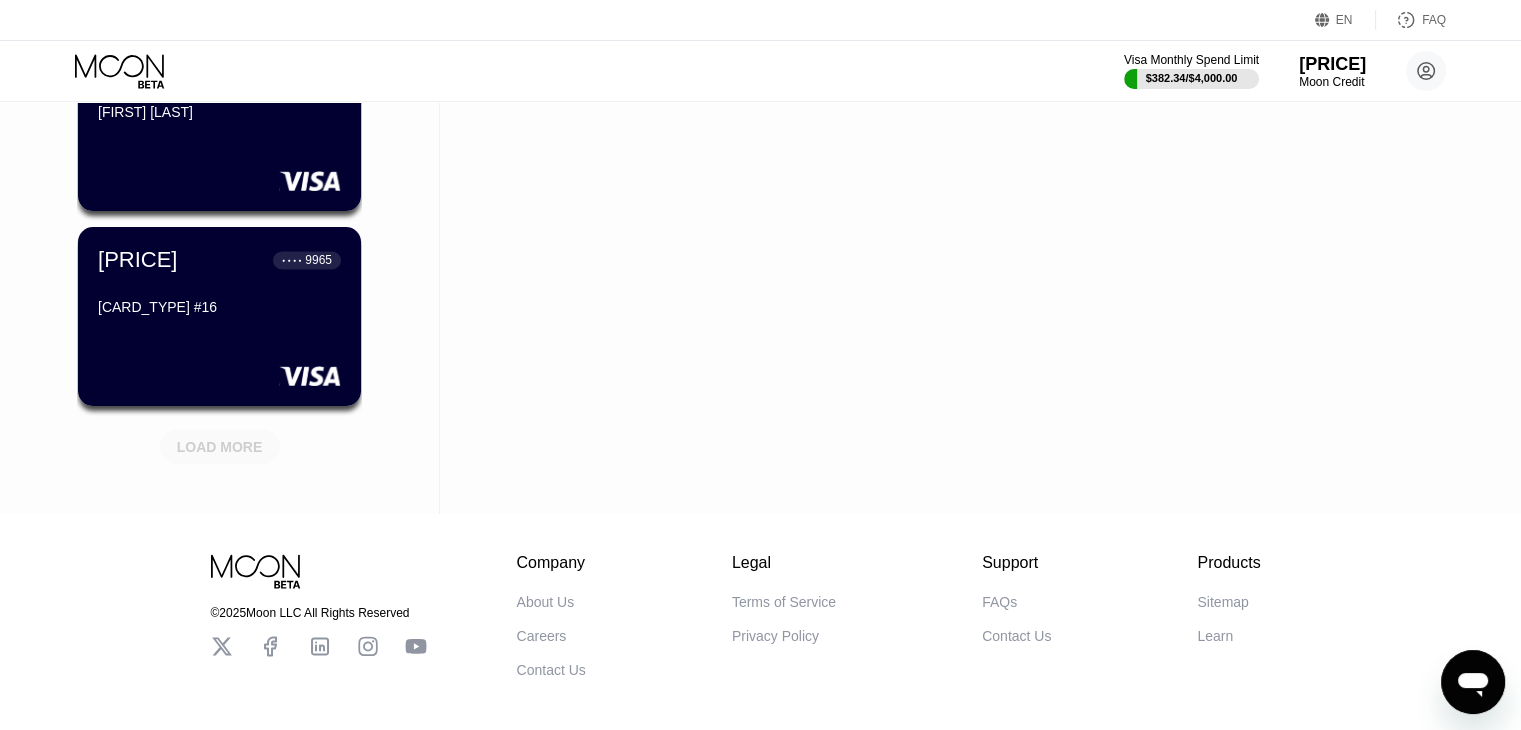 click on "LOAD MORE" at bounding box center (220, 447) 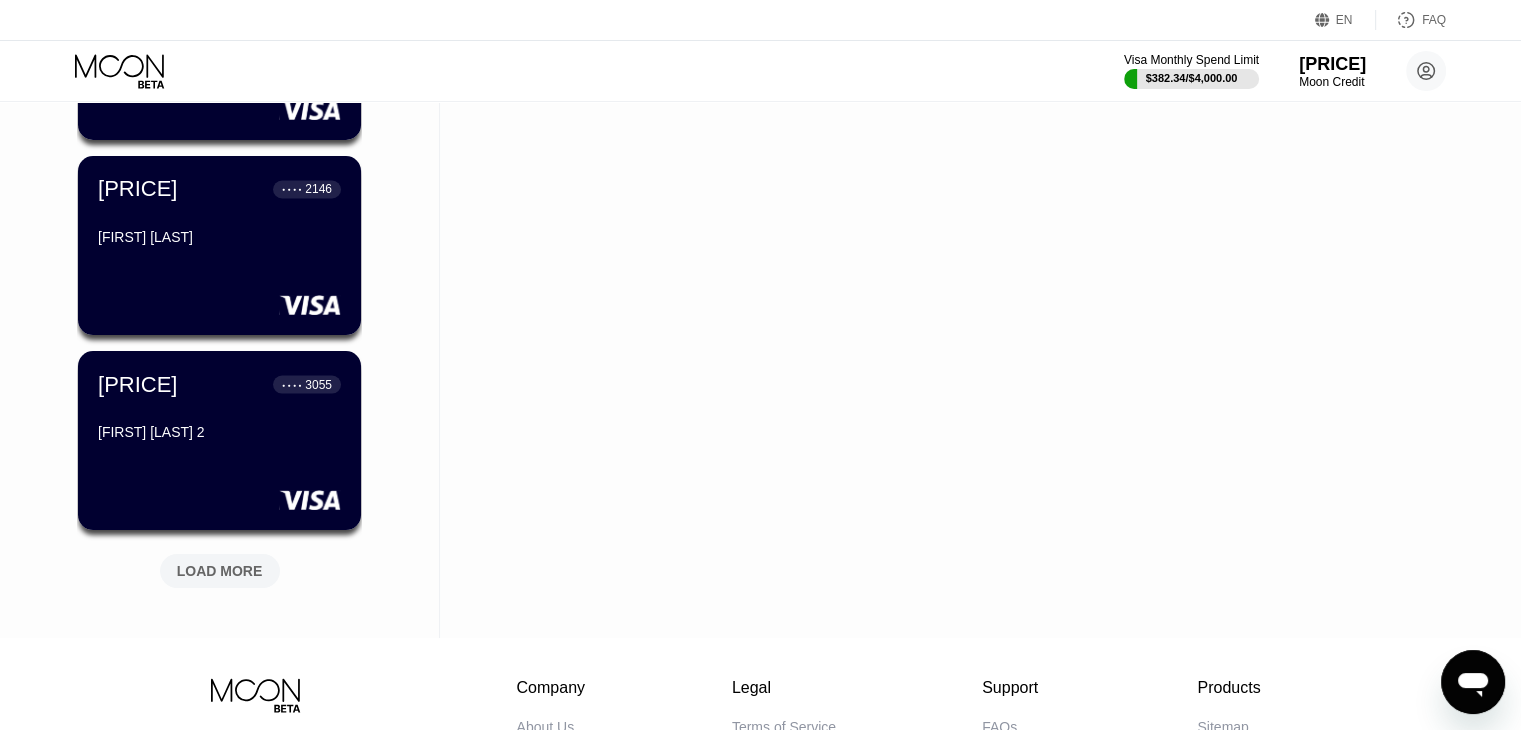 scroll, scrollTop: 3610, scrollLeft: 0, axis: vertical 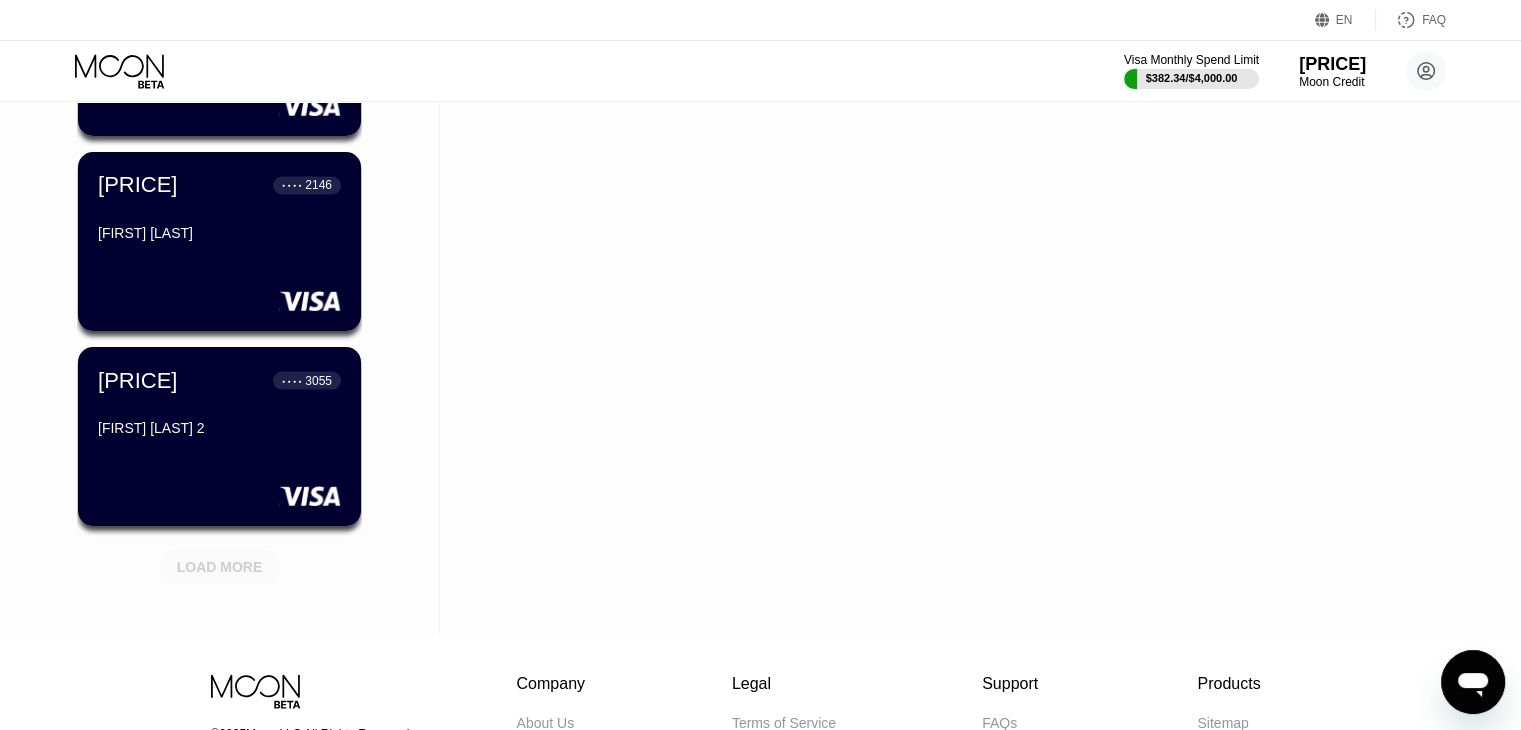 click on "LOAD MORE" at bounding box center (220, 567) 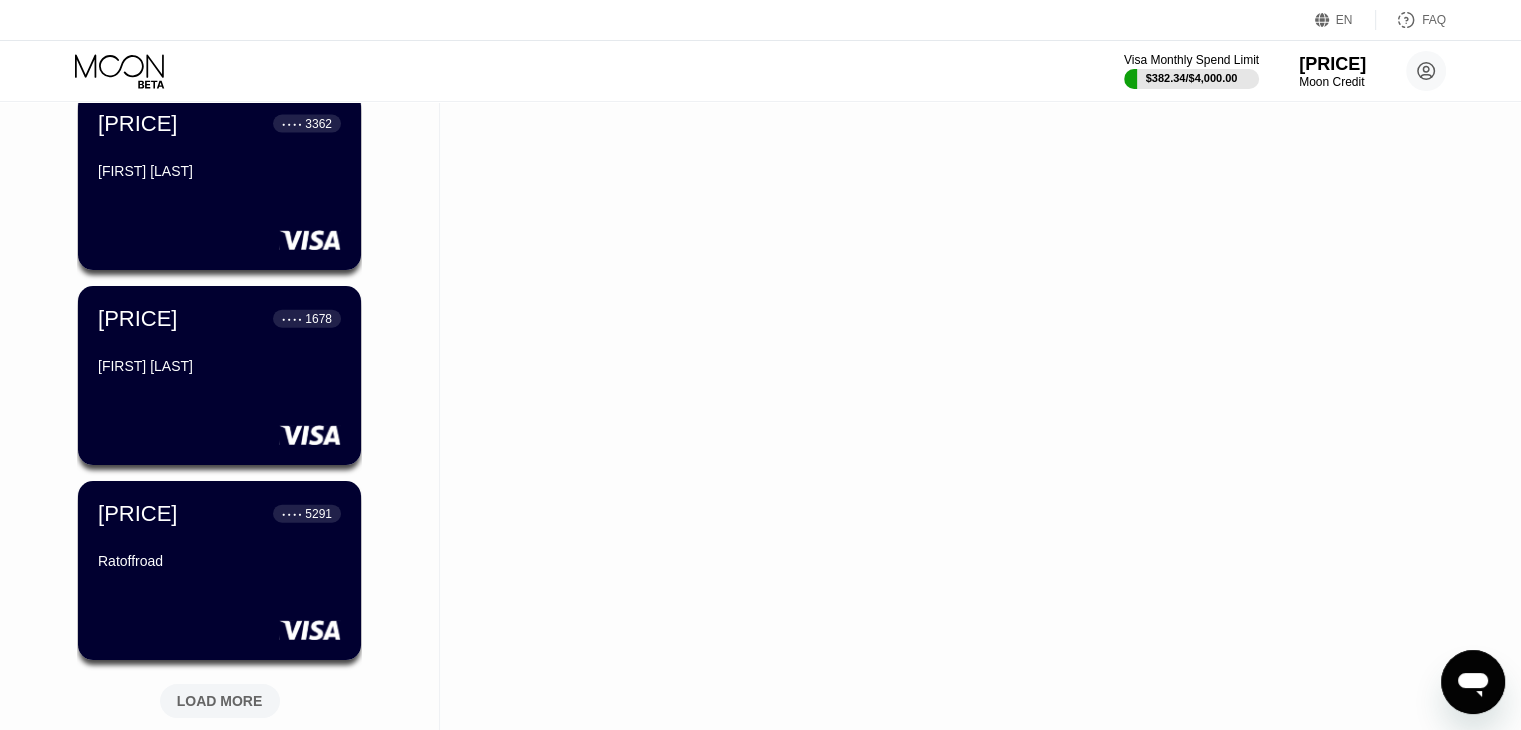 scroll, scrollTop: 4466, scrollLeft: 0, axis: vertical 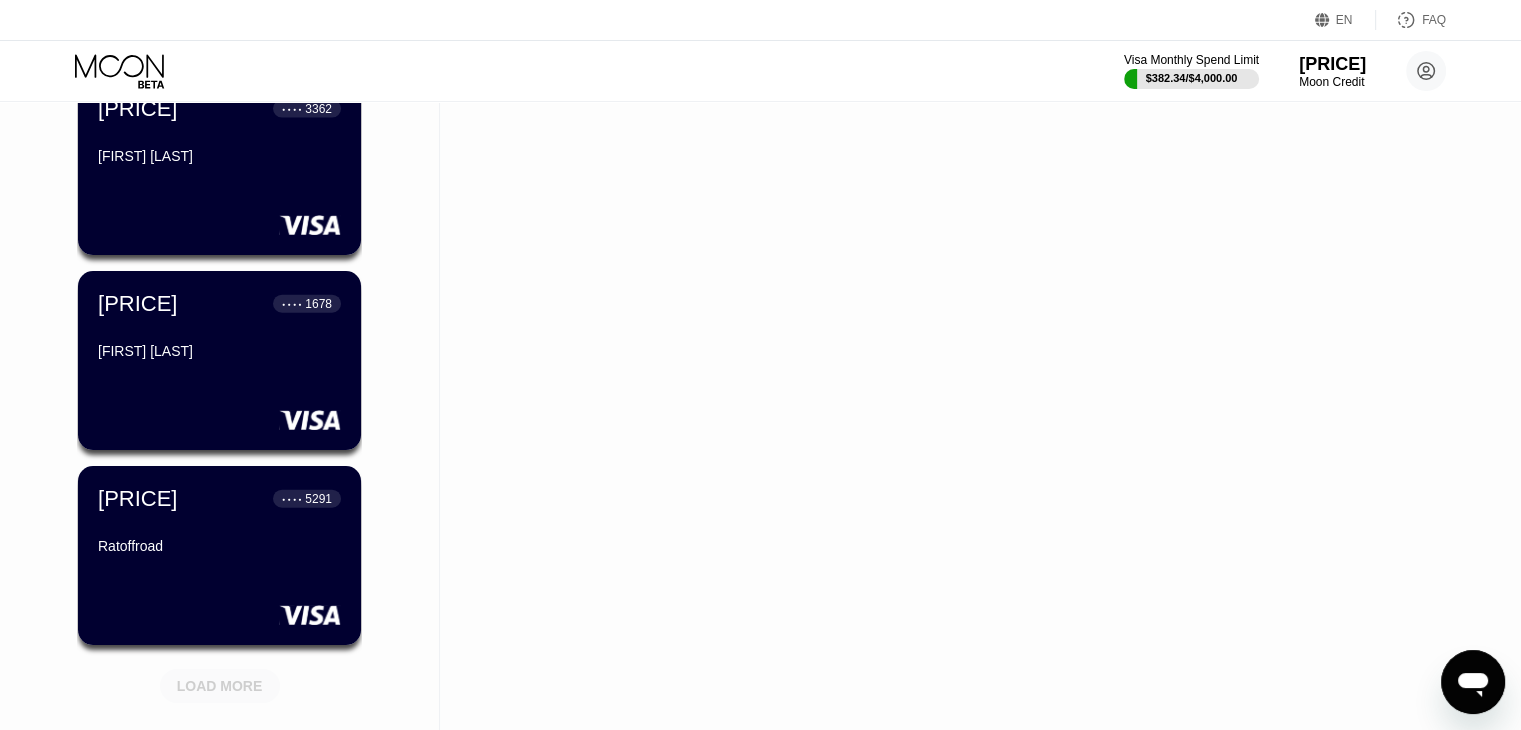 click on "LOAD MORE" at bounding box center (220, 686) 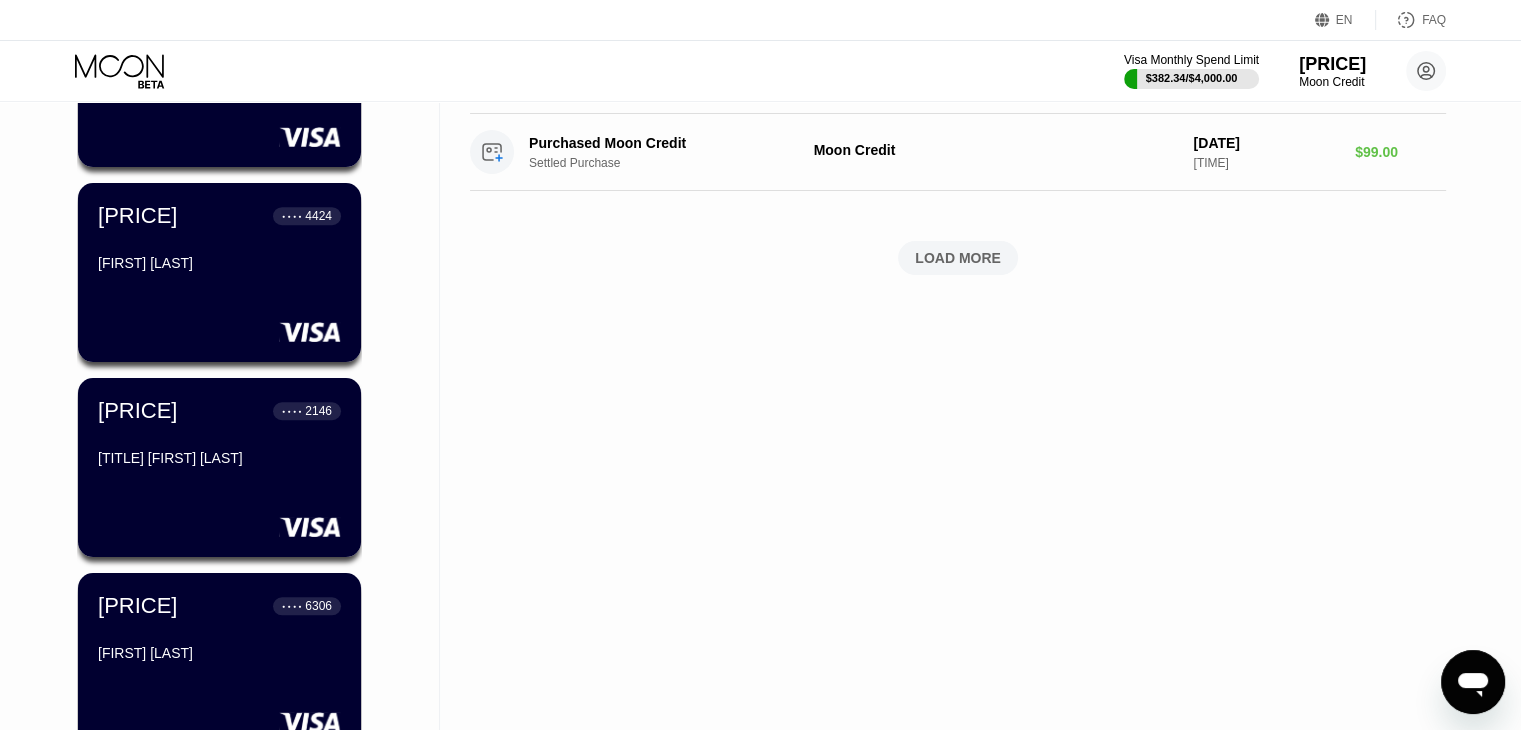 scroll, scrollTop: 1439, scrollLeft: 0, axis: vertical 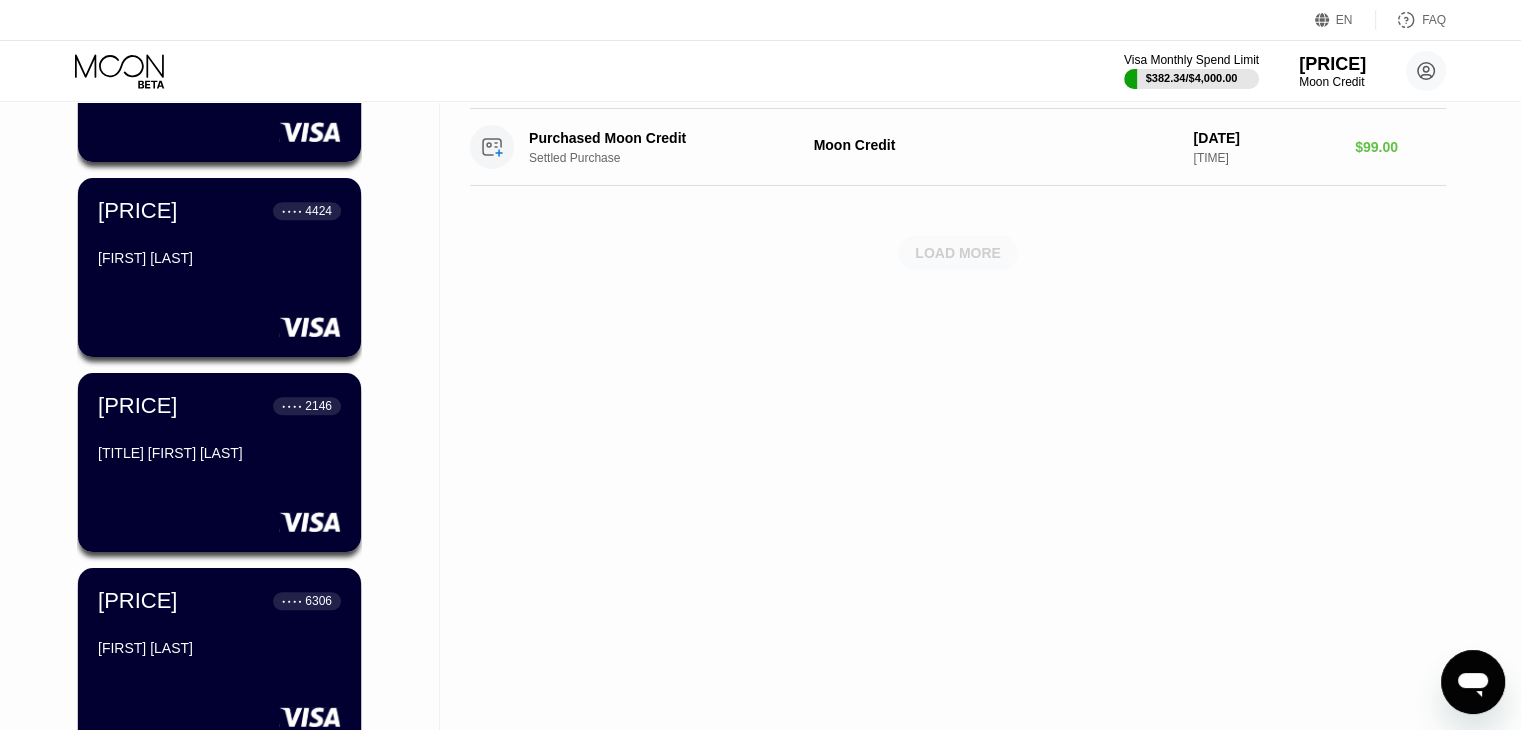 click on "LOAD MORE" at bounding box center (958, 253) 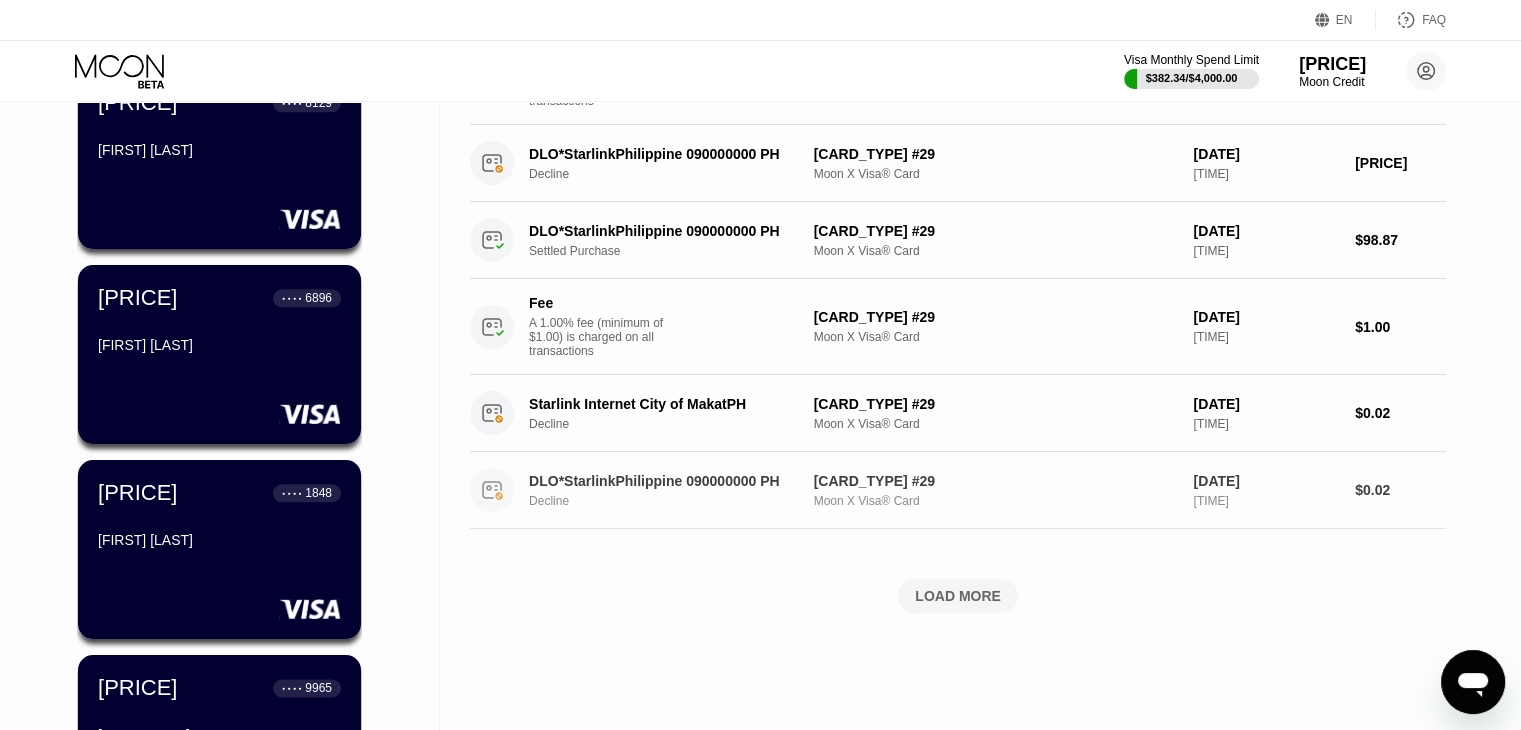 scroll, scrollTop: 2331, scrollLeft: 0, axis: vertical 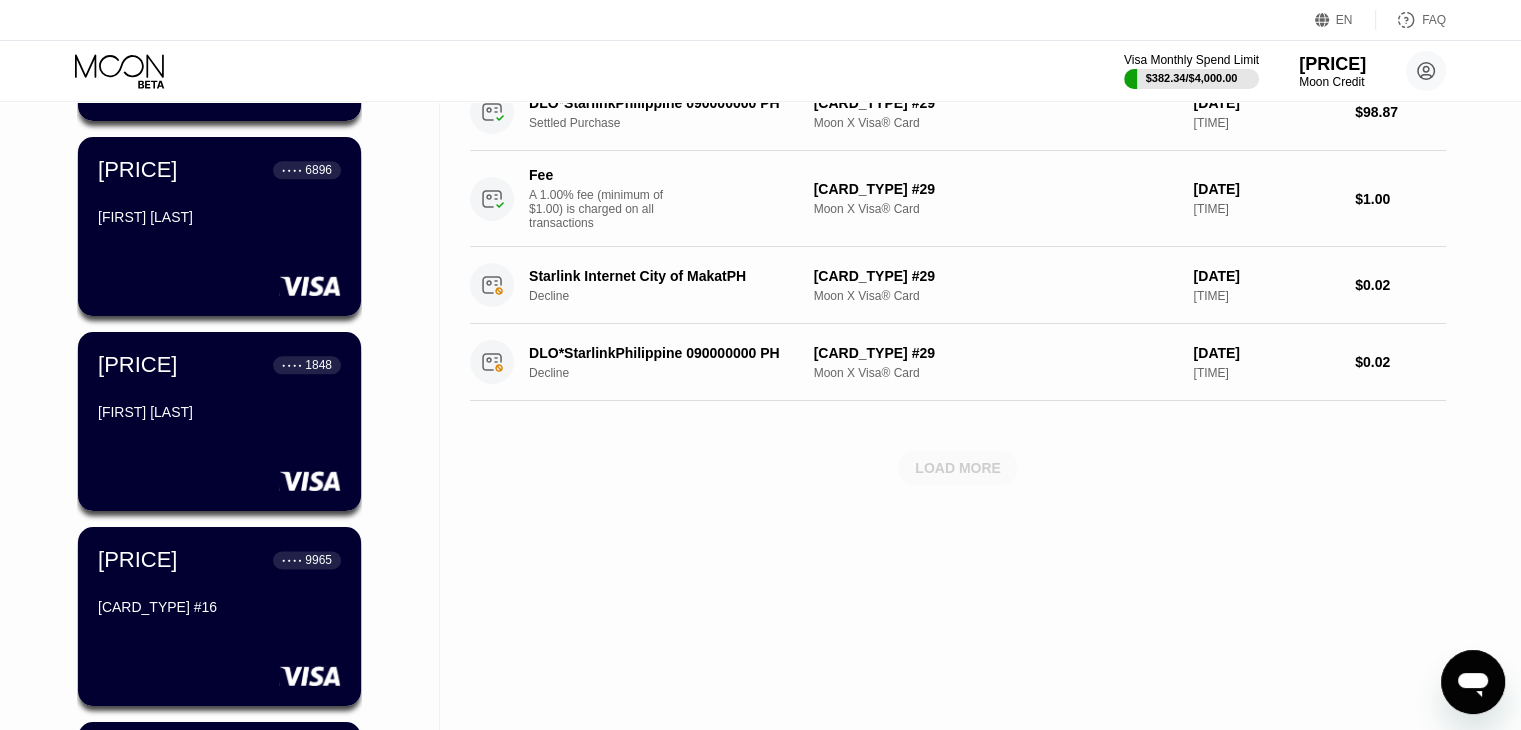 click on "LOAD MORE" at bounding box center (958, 468) 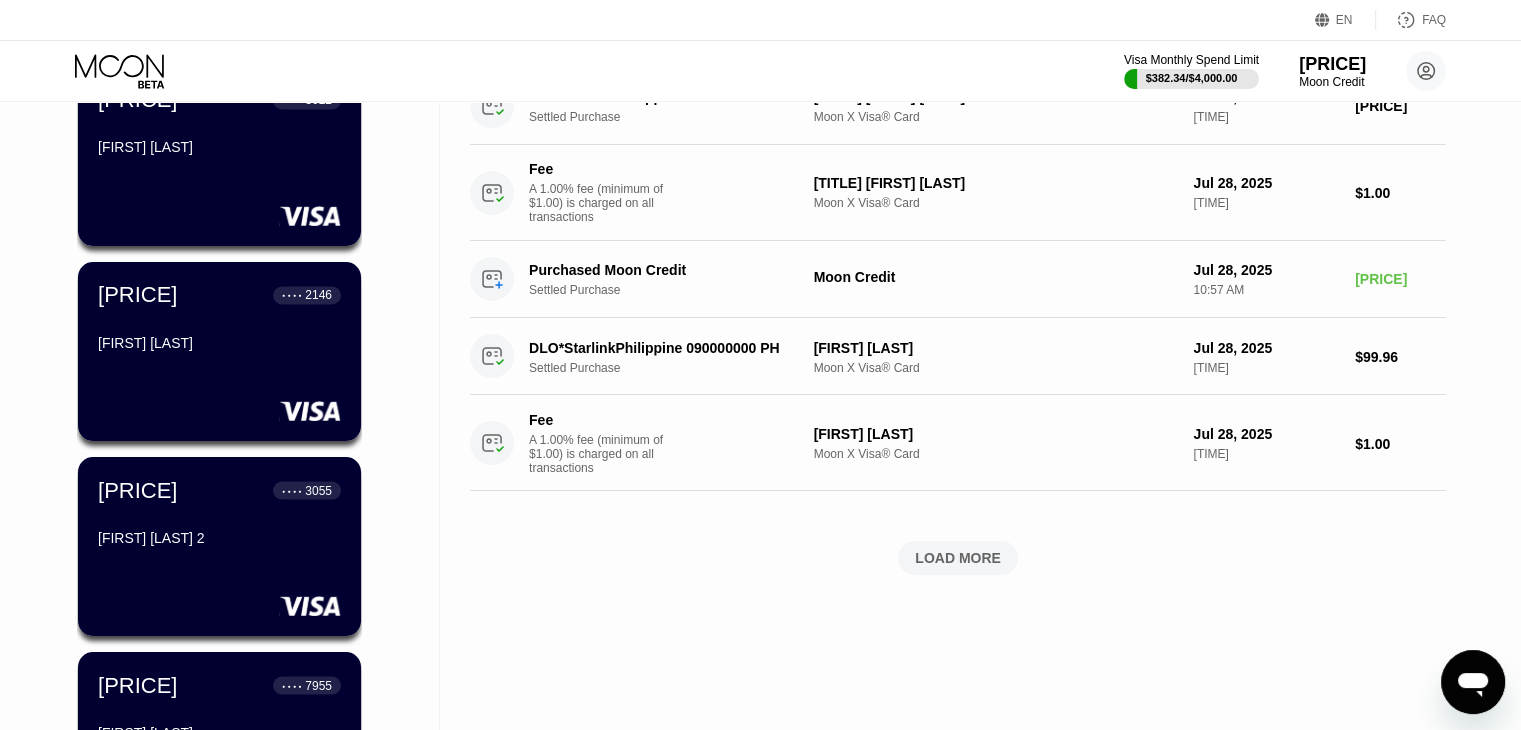 scroll, scrollTop: 3508, scrollLeft: 0, axis: vertical 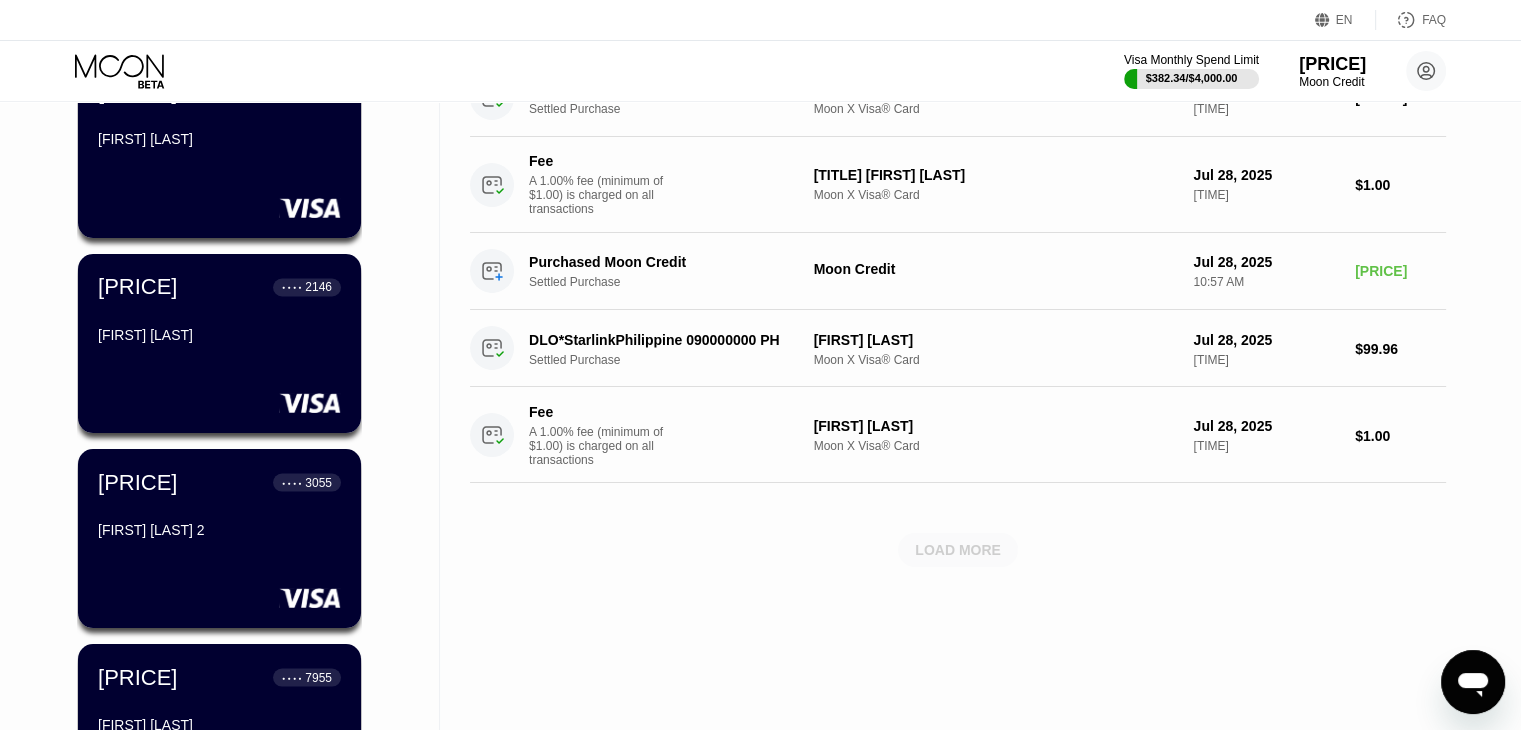click on "LOAD MORE" at bounding box center (958, 550) 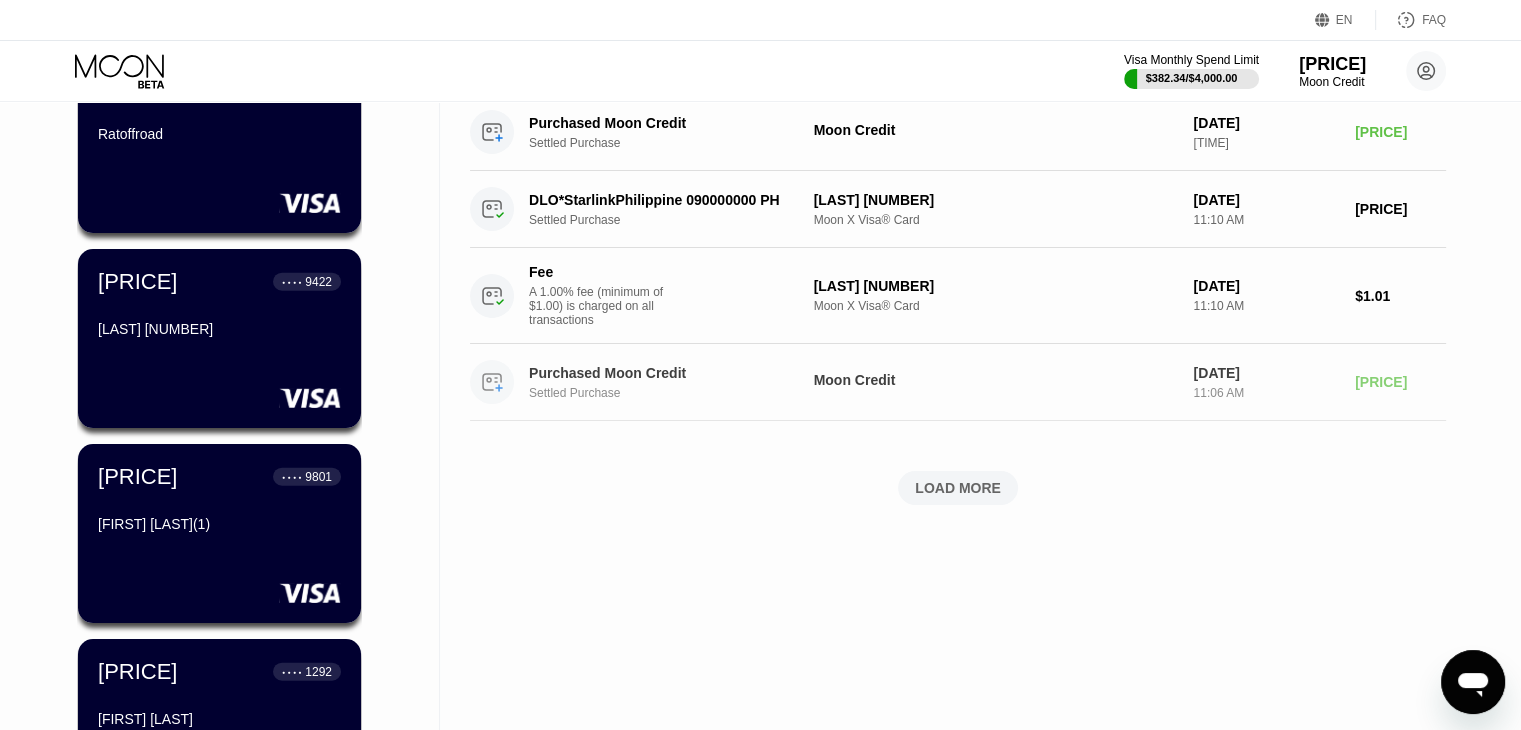 scroll, scrollTop: 4959, scrollLeft: 0, axis: vertical 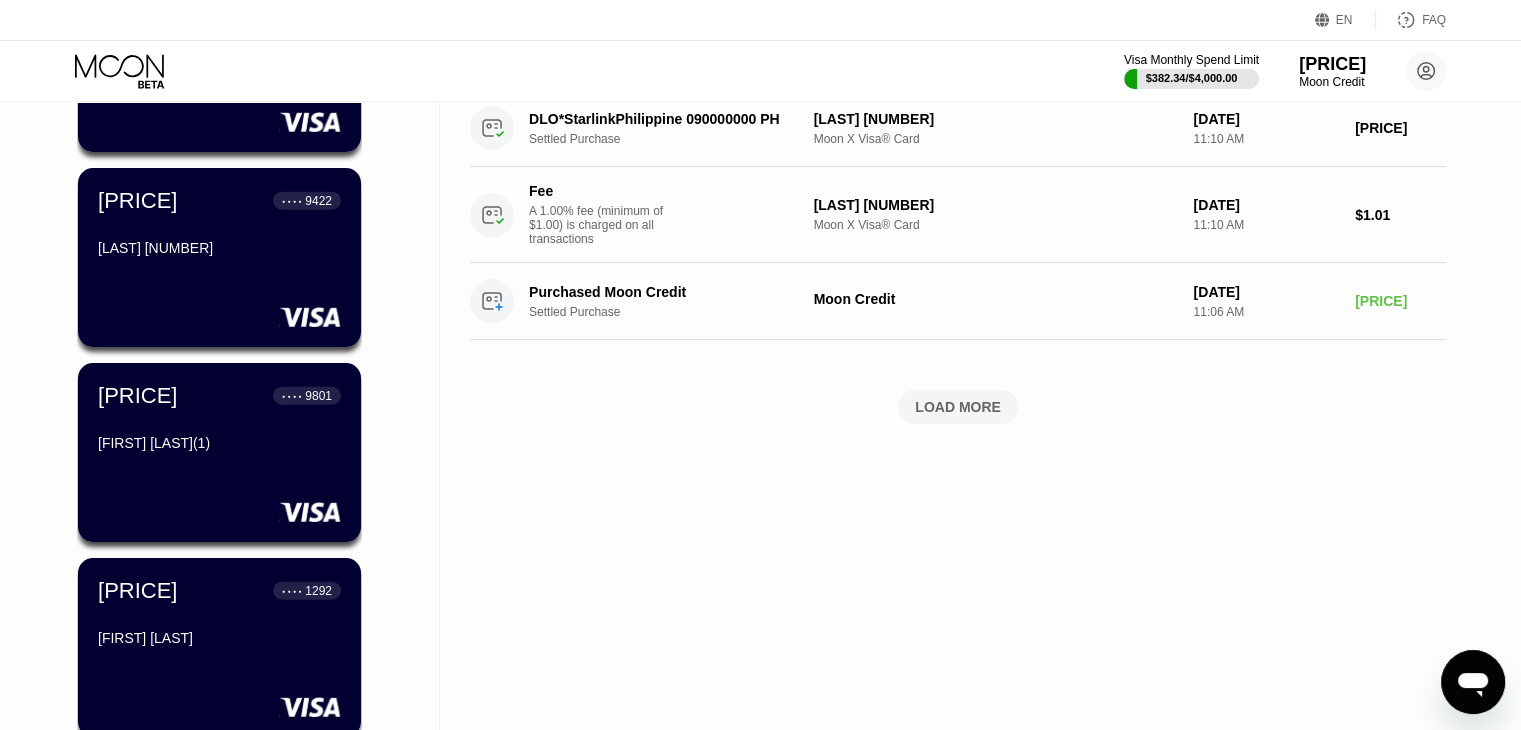click on "LOAD MORE" at bounding box center (958, 407) 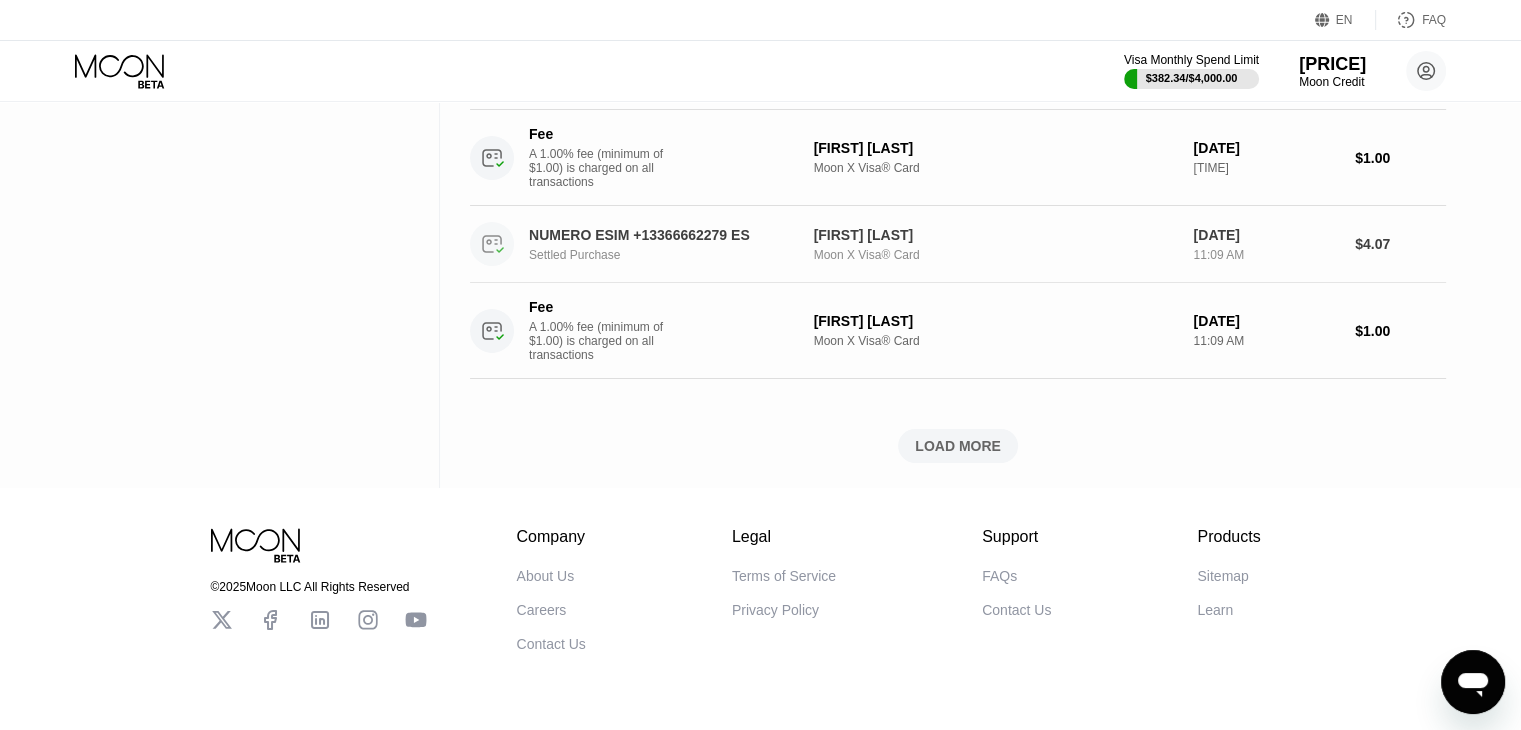 scroll, scrollTop: 6152, scrollLeft: 0, axis: vertical 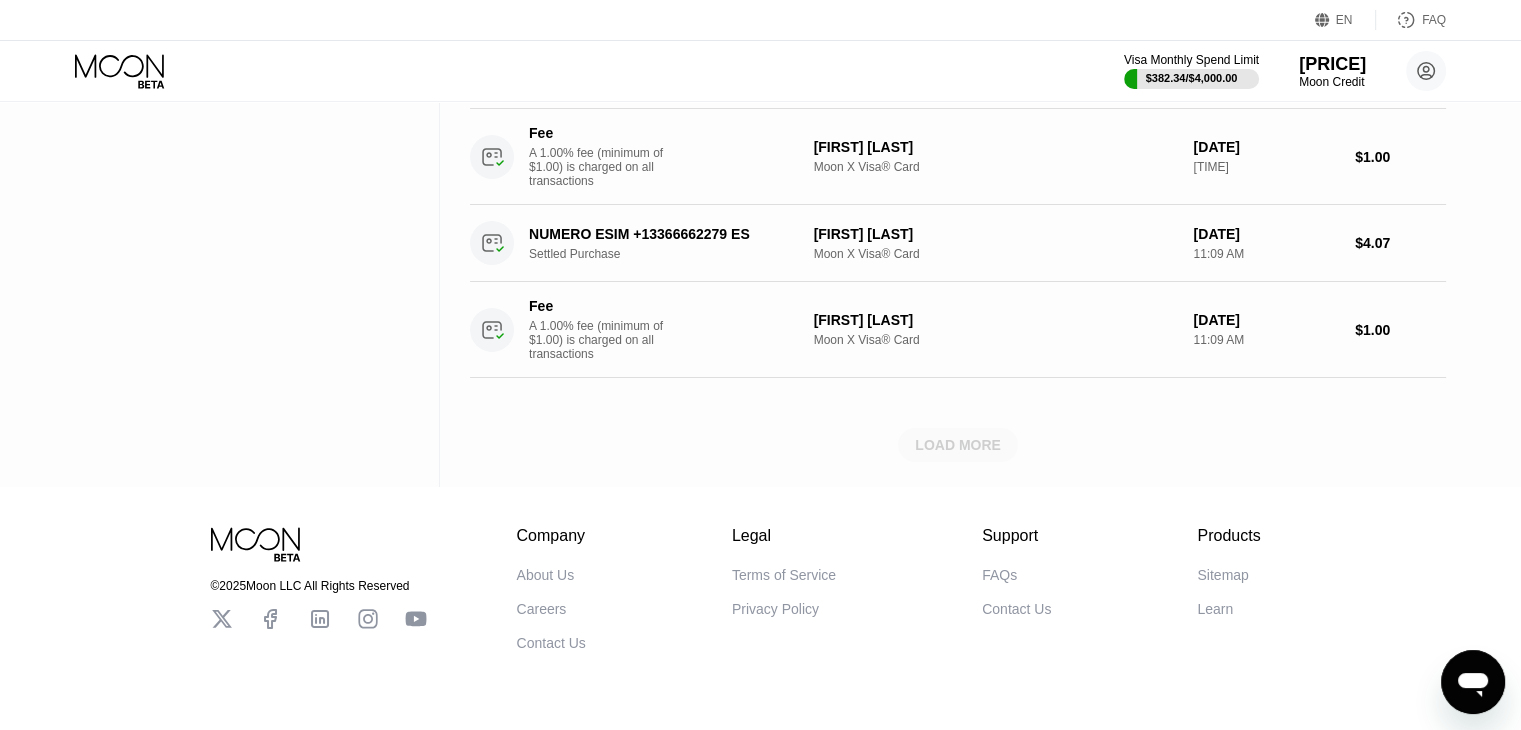 click on "LOAD MORE" at bounding box center [958, 445] 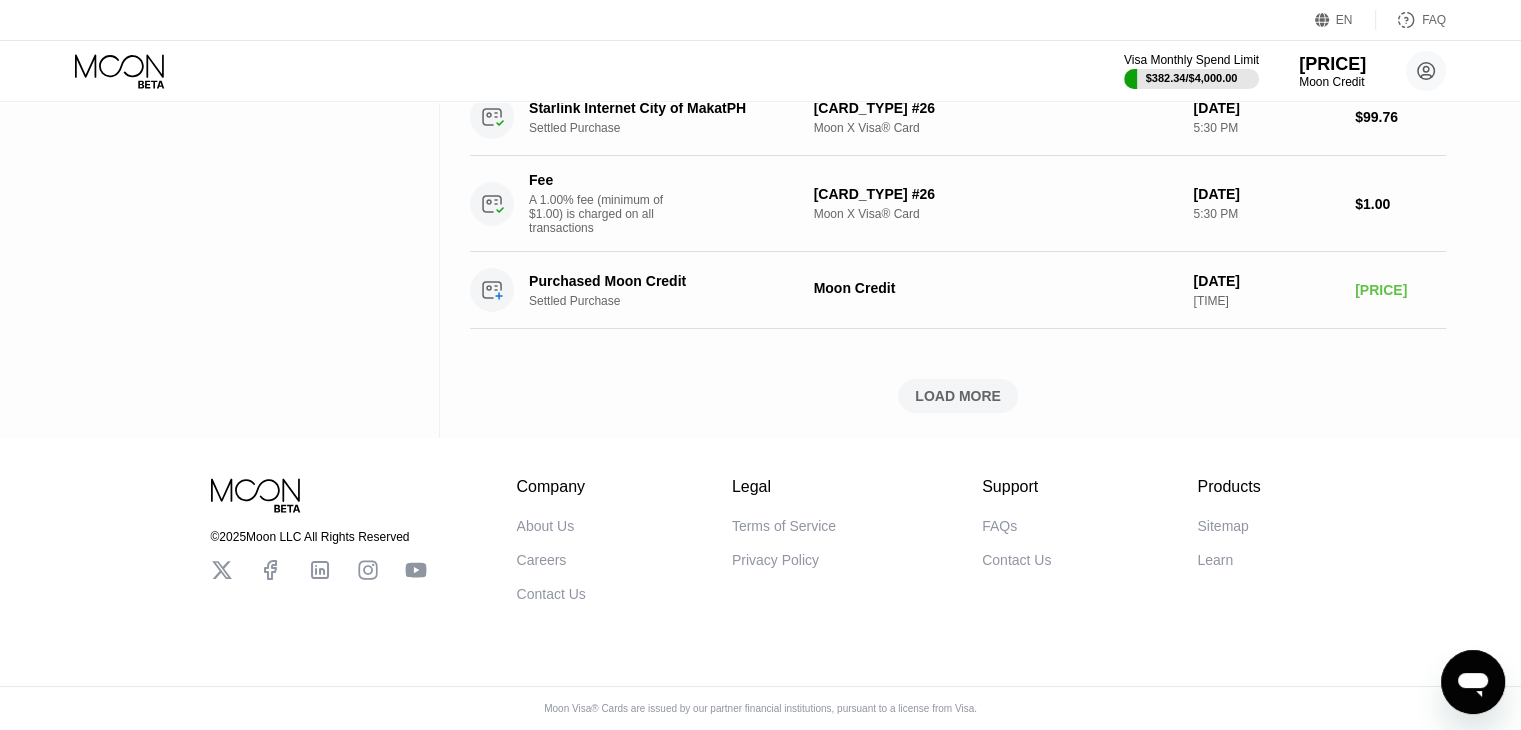 scroll, scrollTop: 7344, scrollLeft: 0, axis: vertical 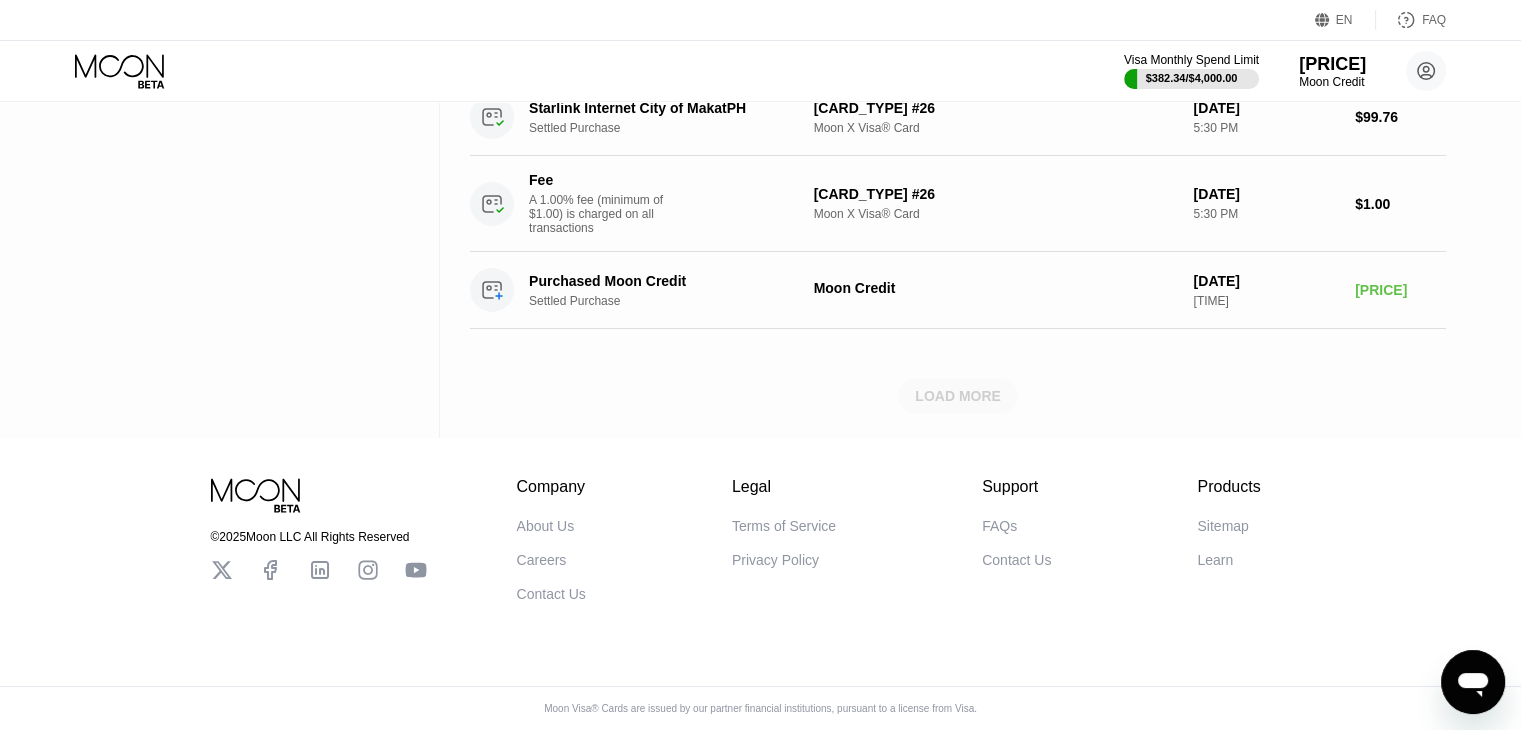 click on "LOAD MORE" at bounding box center (958, 396) 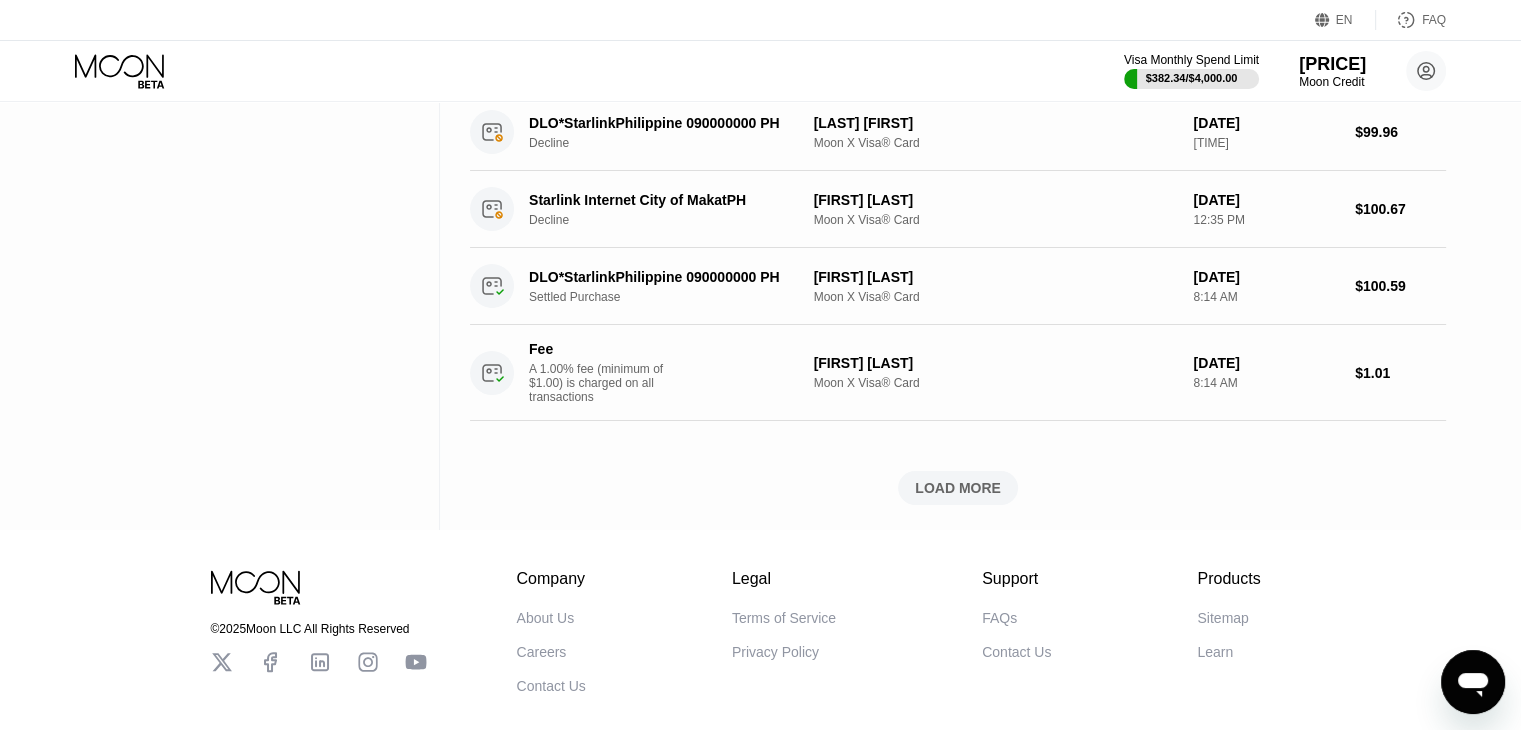scroll, scrollTop: 8711, scrollLeft: 0, axis: vertical 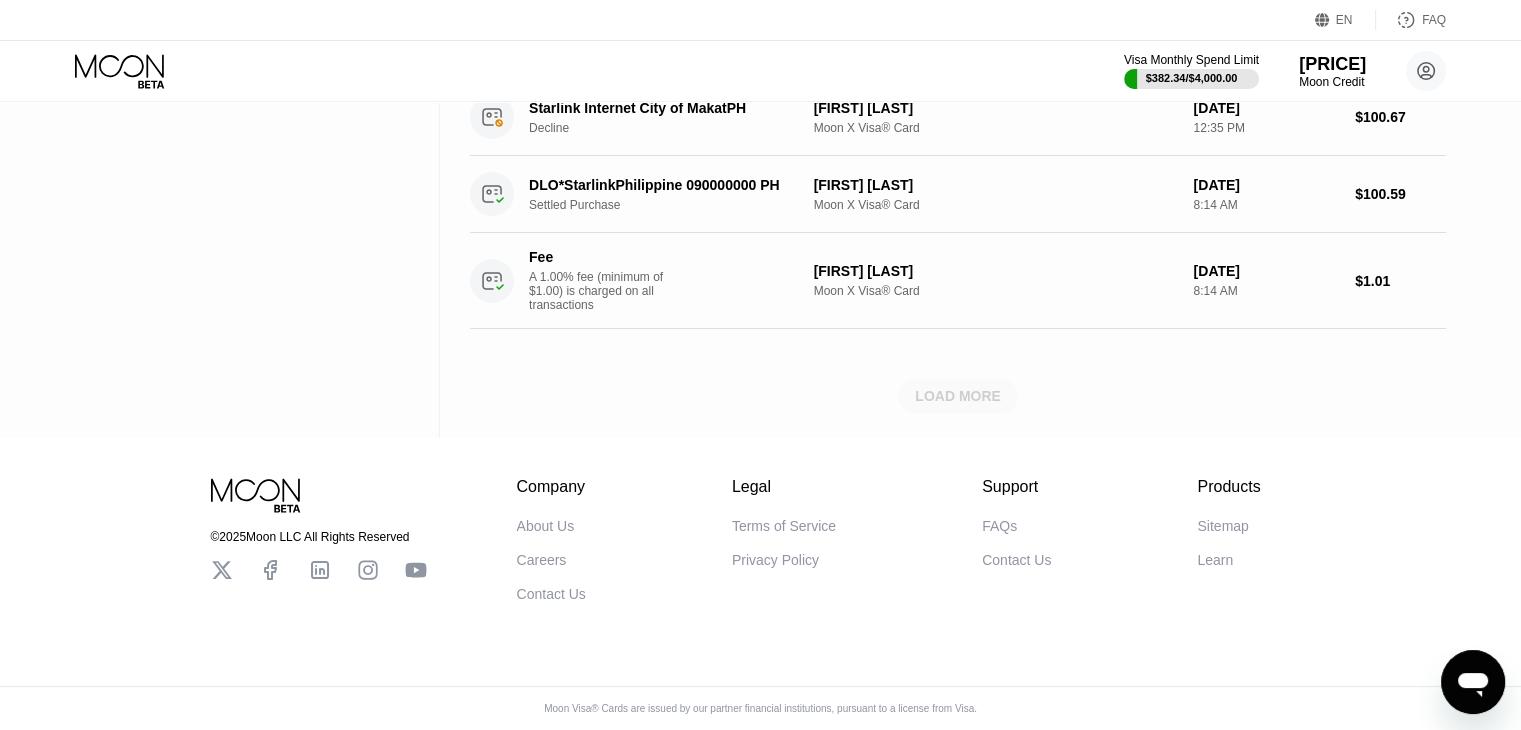 click on "LOAD MORE" at bounding box center (958, 396) 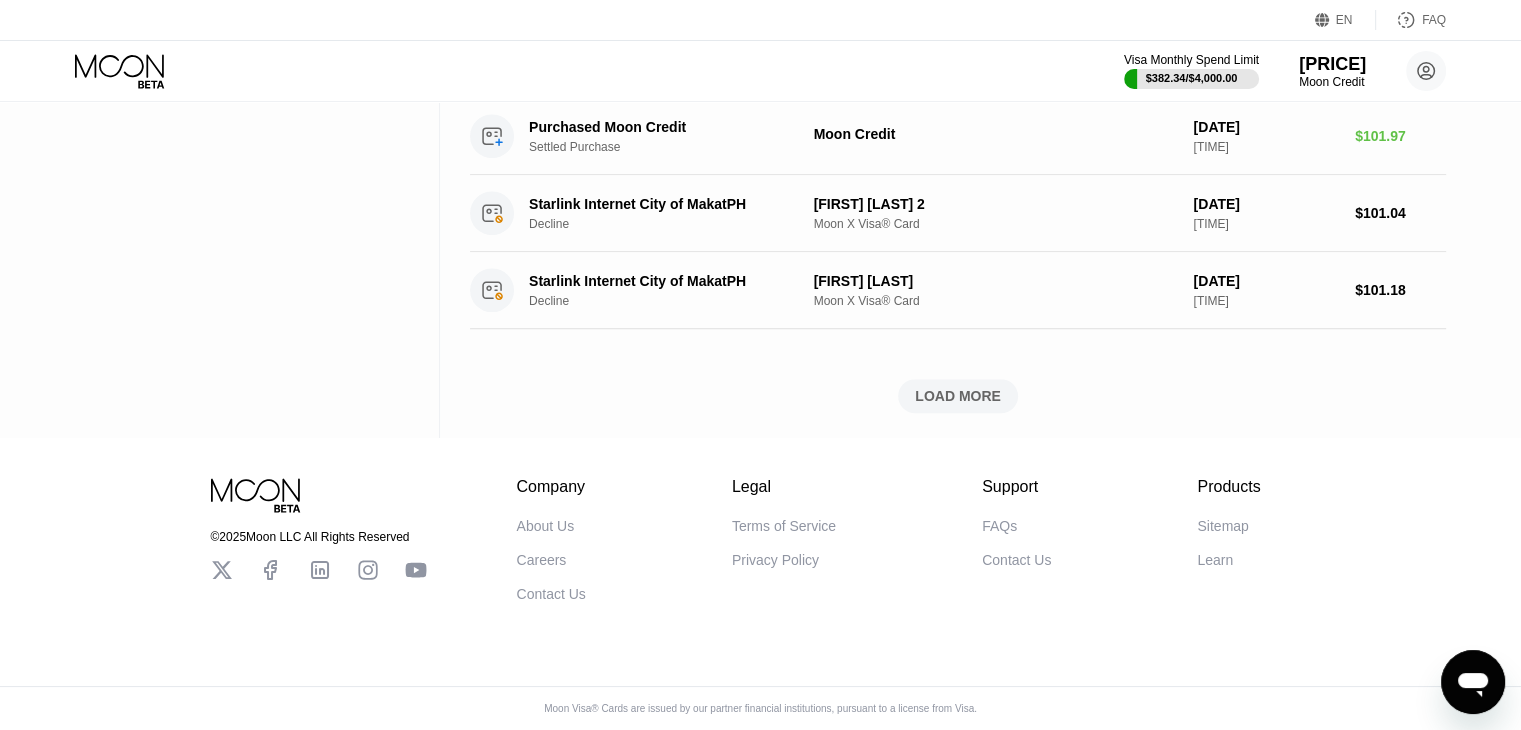 scroll, scrollTop: 9822, scrollLeft: 0, axis: vertical 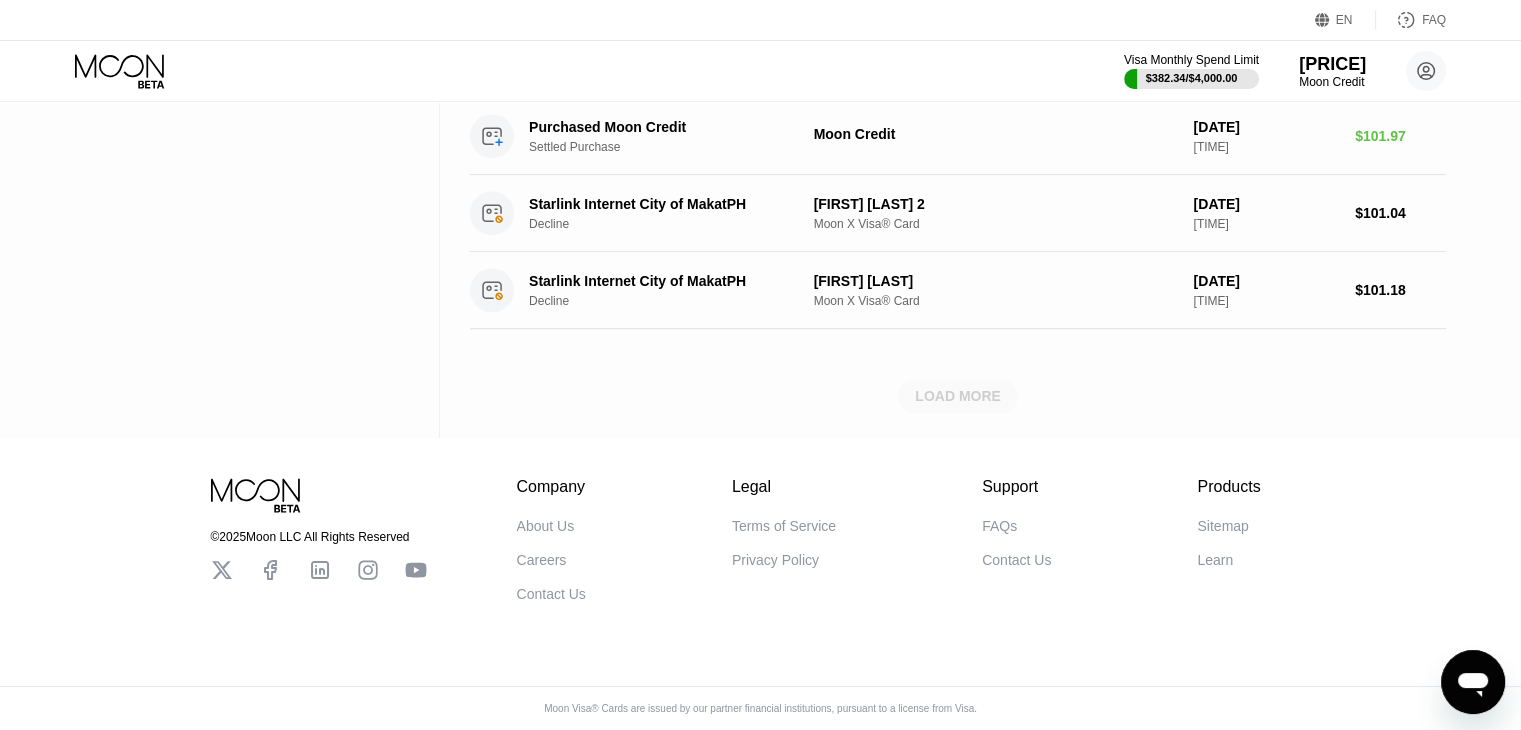 click on "LOAD MORE" at bounding box center [958, 396] 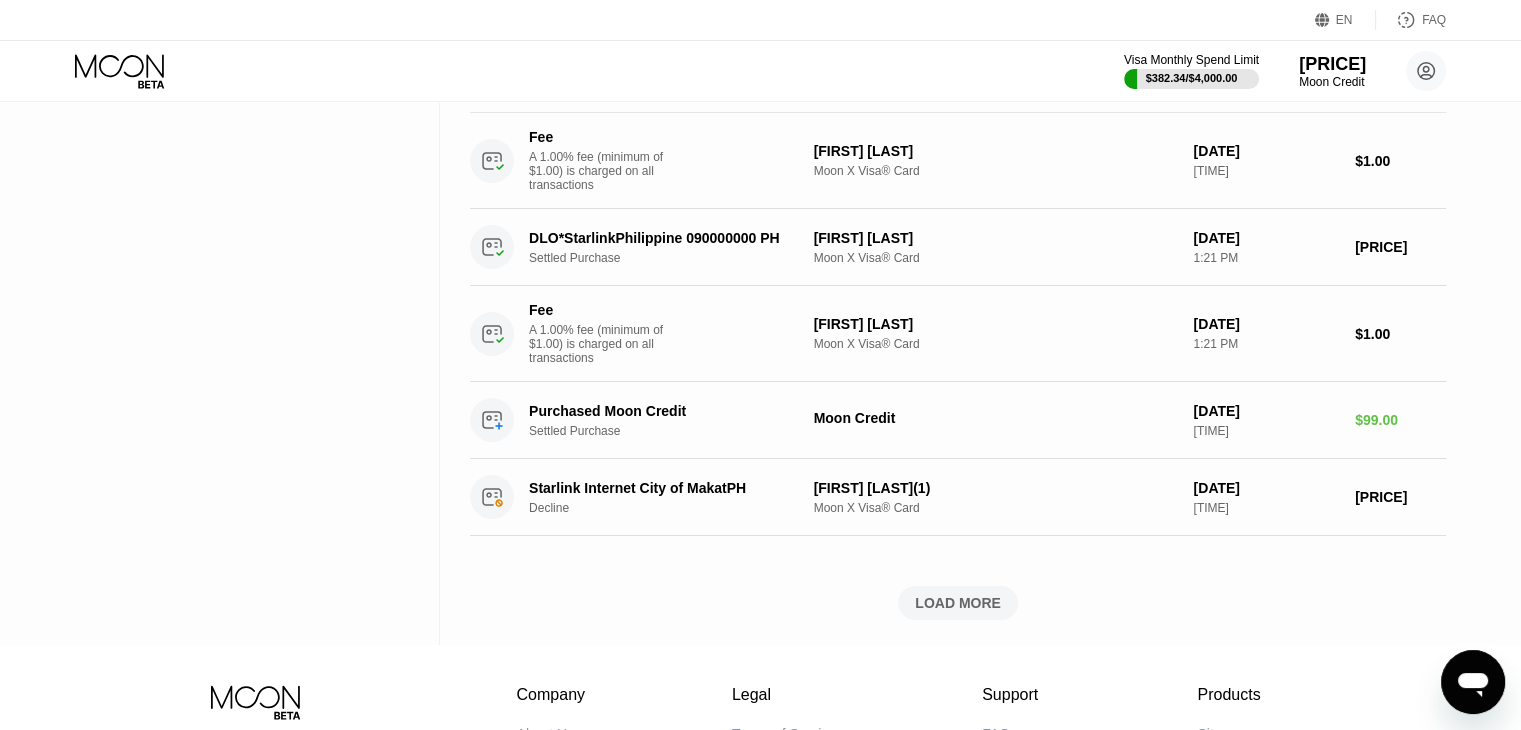 scroll, scrollTop: 10806, scrollLeft: 0, axis: vertical 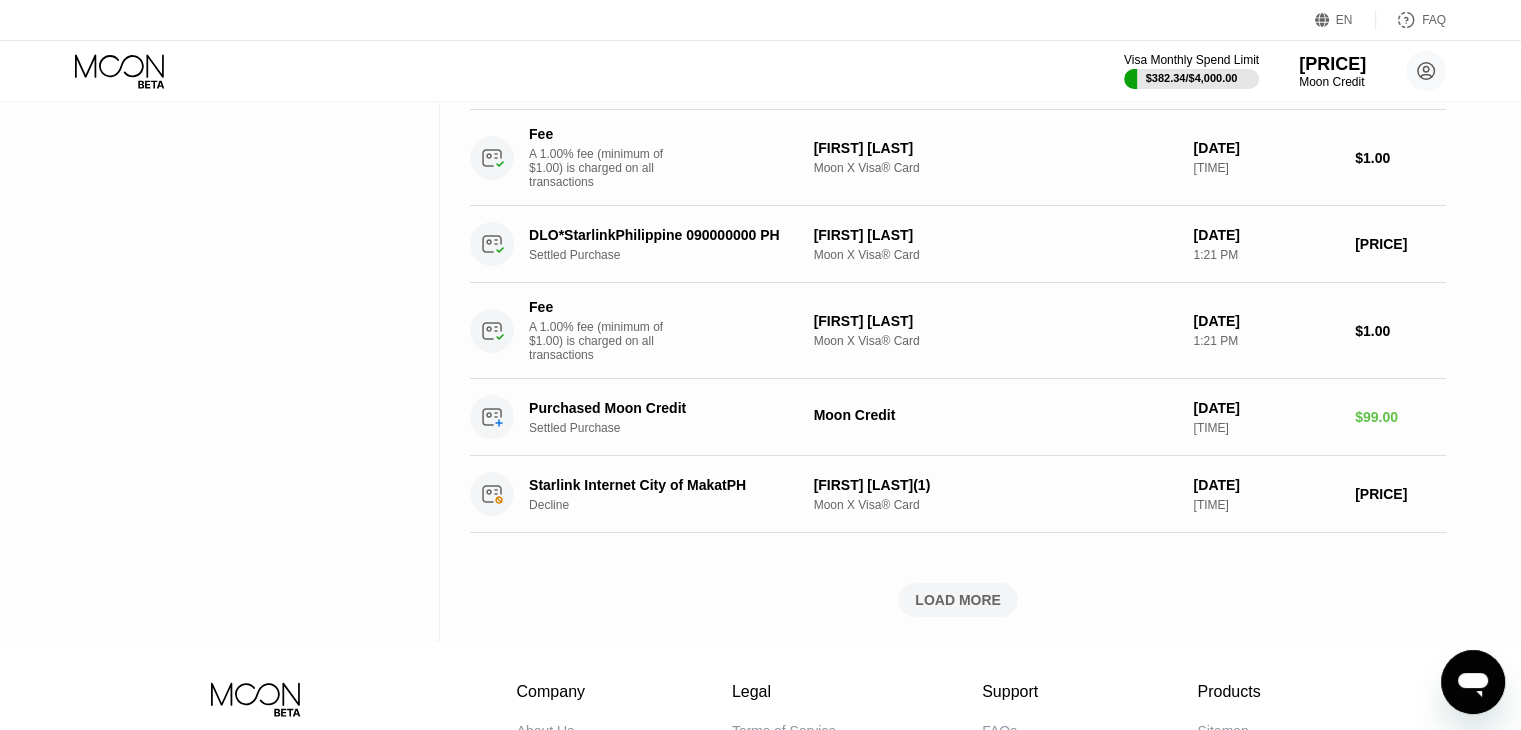 click on "[FIRST] [LAST]" at bounding box center (996, 157) 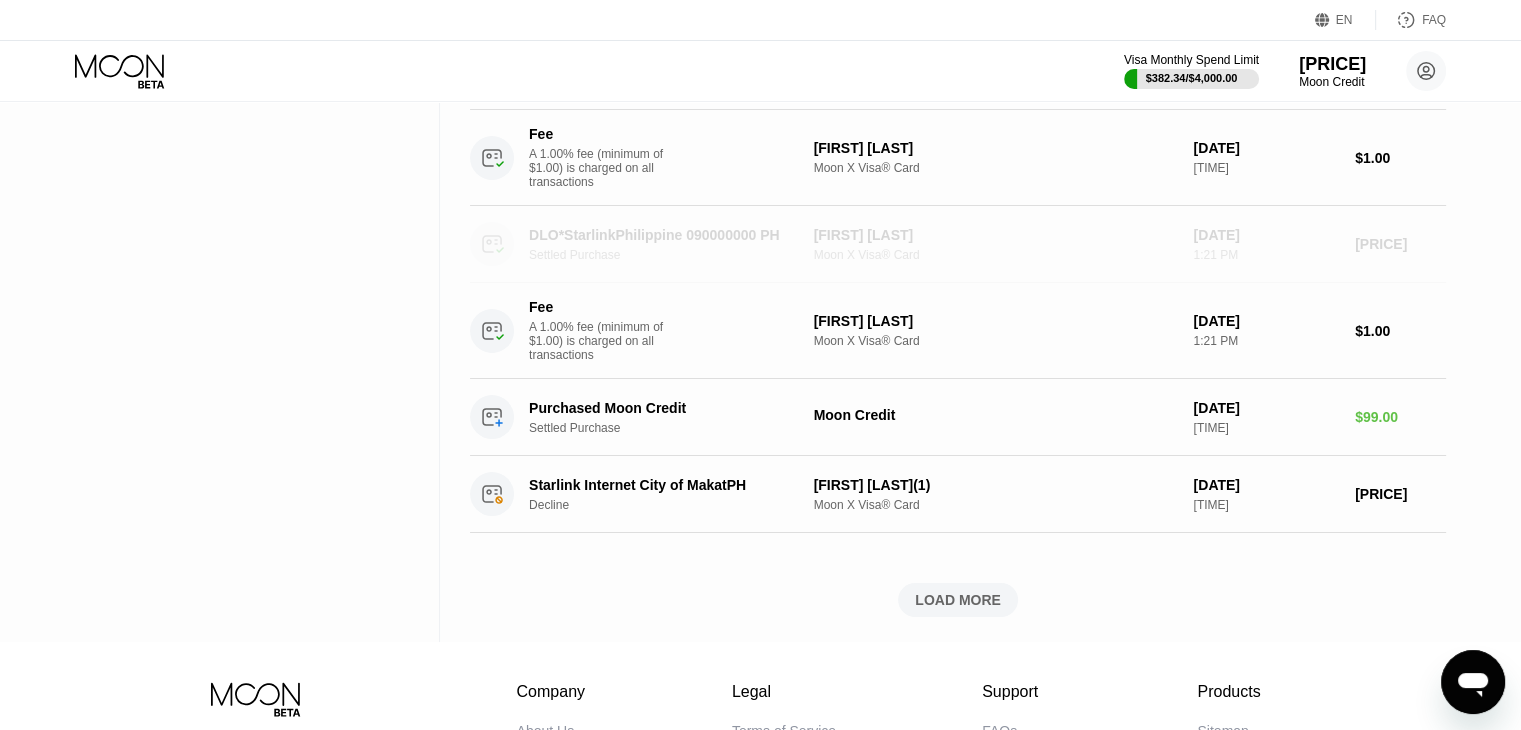 click 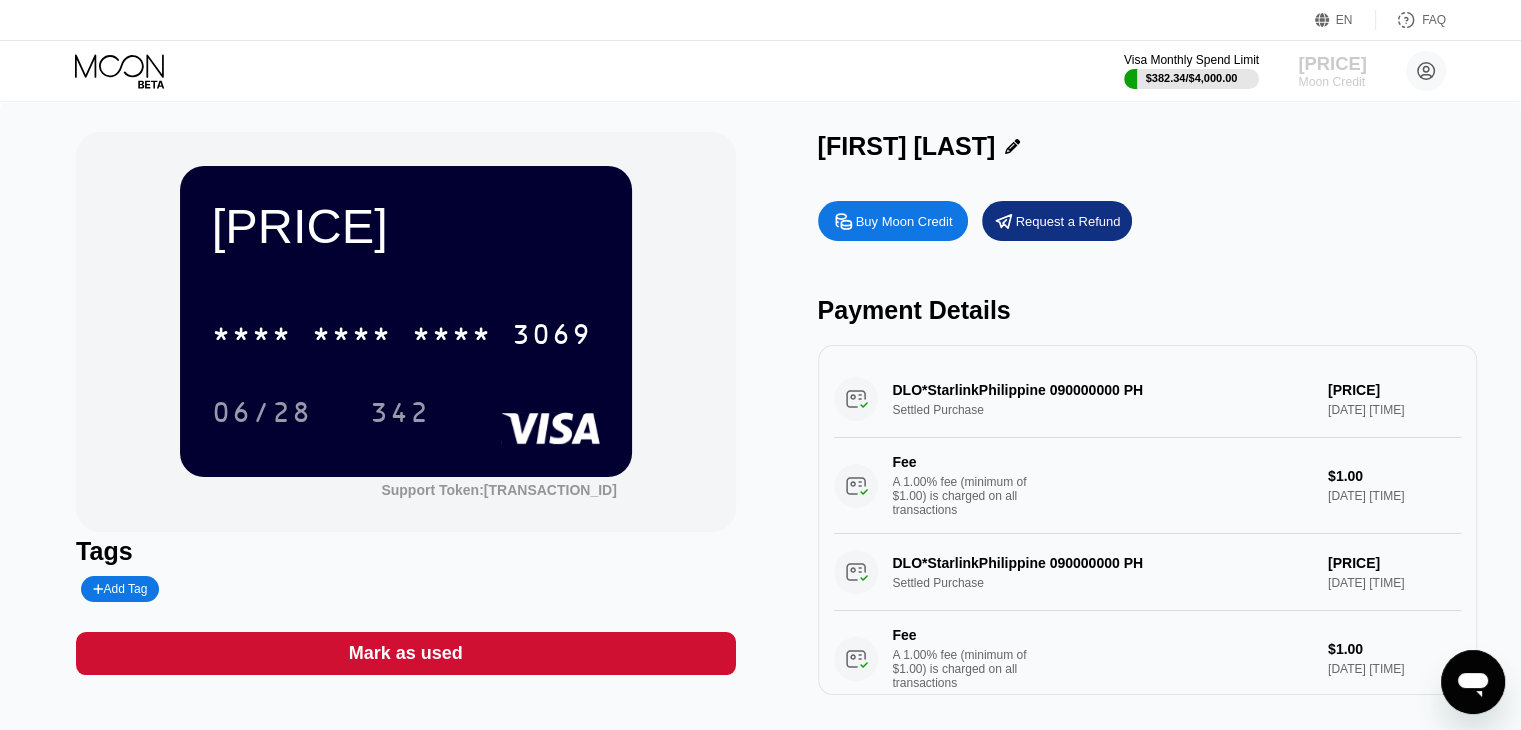 click on "[PRICE]" at bounding box center [1332, 63] 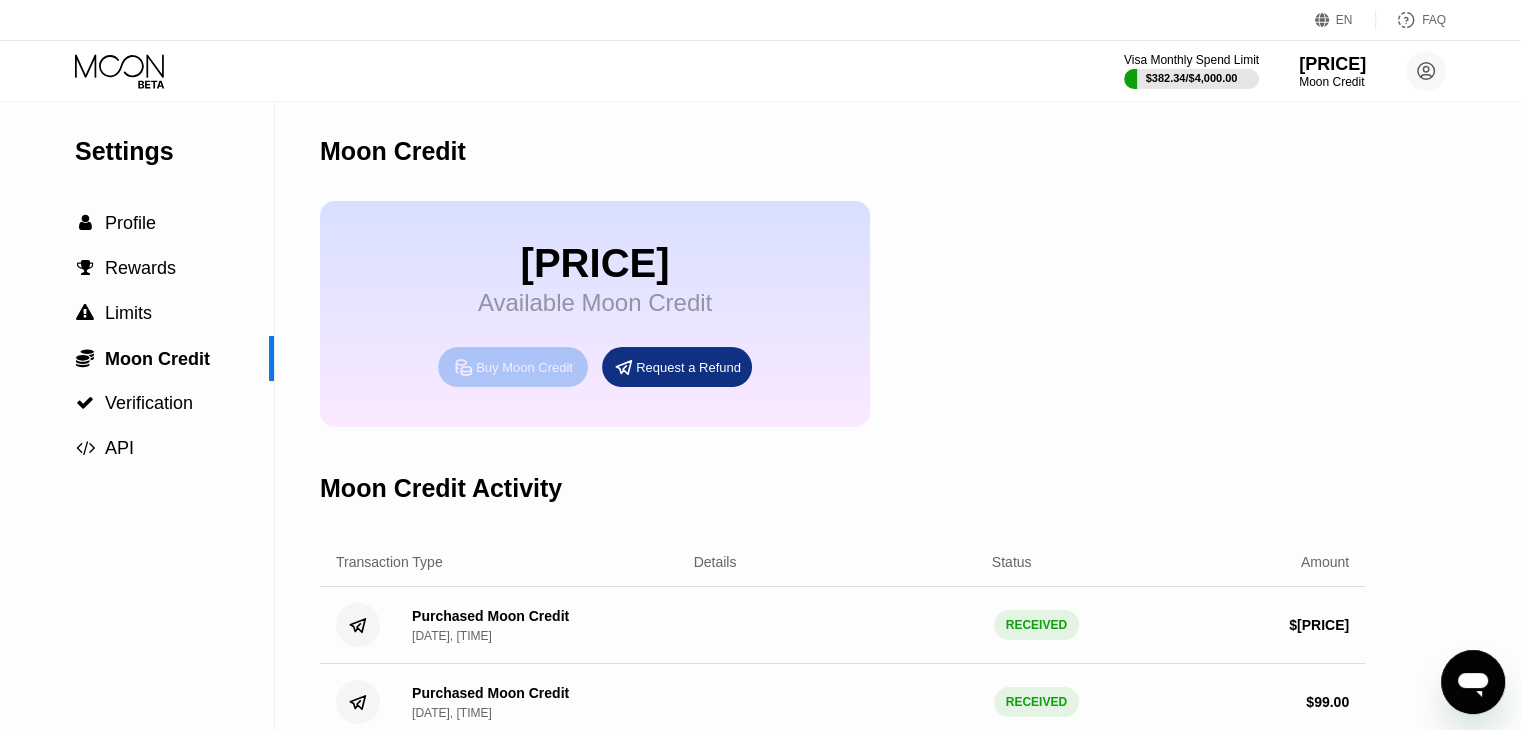 click on "Buy Moon Credit" at bounding box center (524, 367) 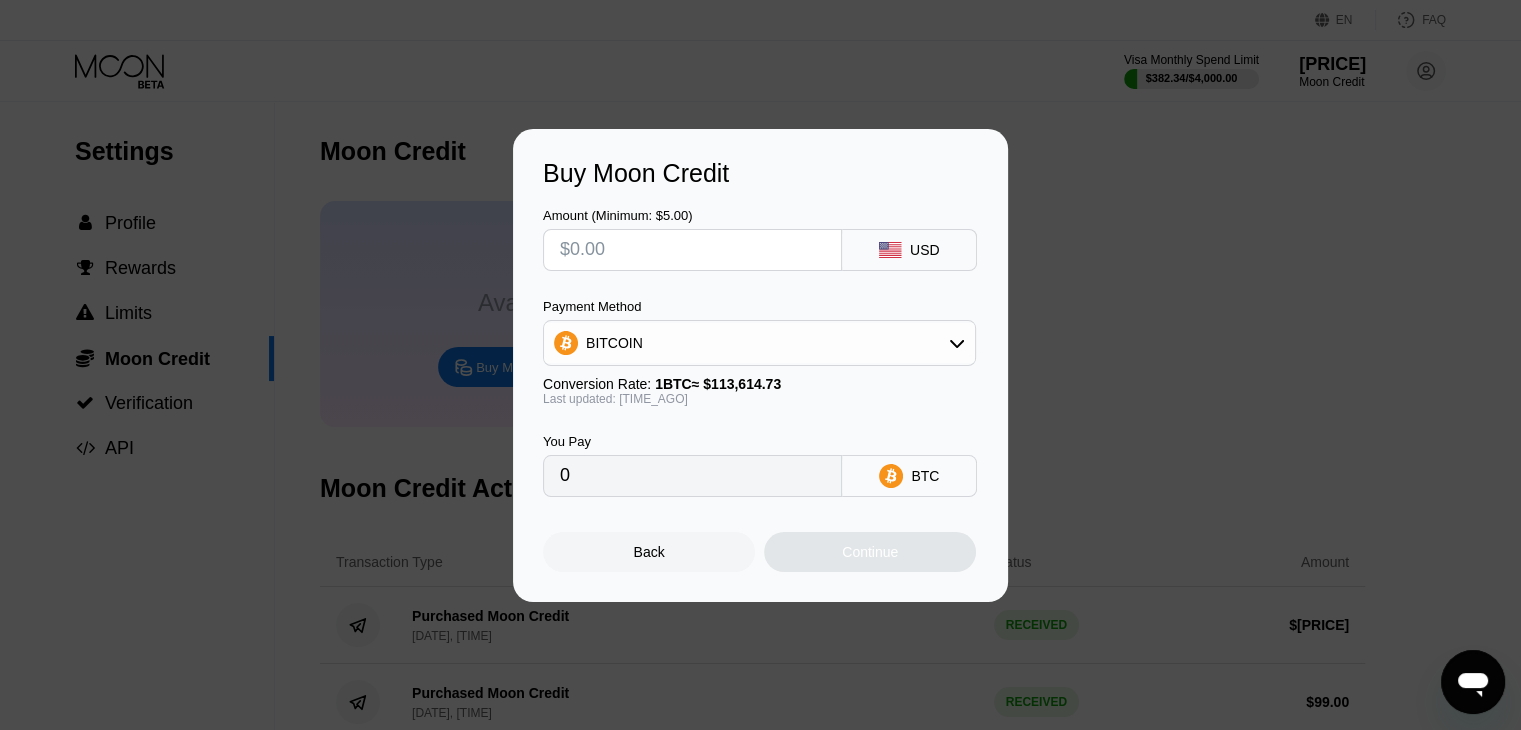 click at bounding box center (692, 250) 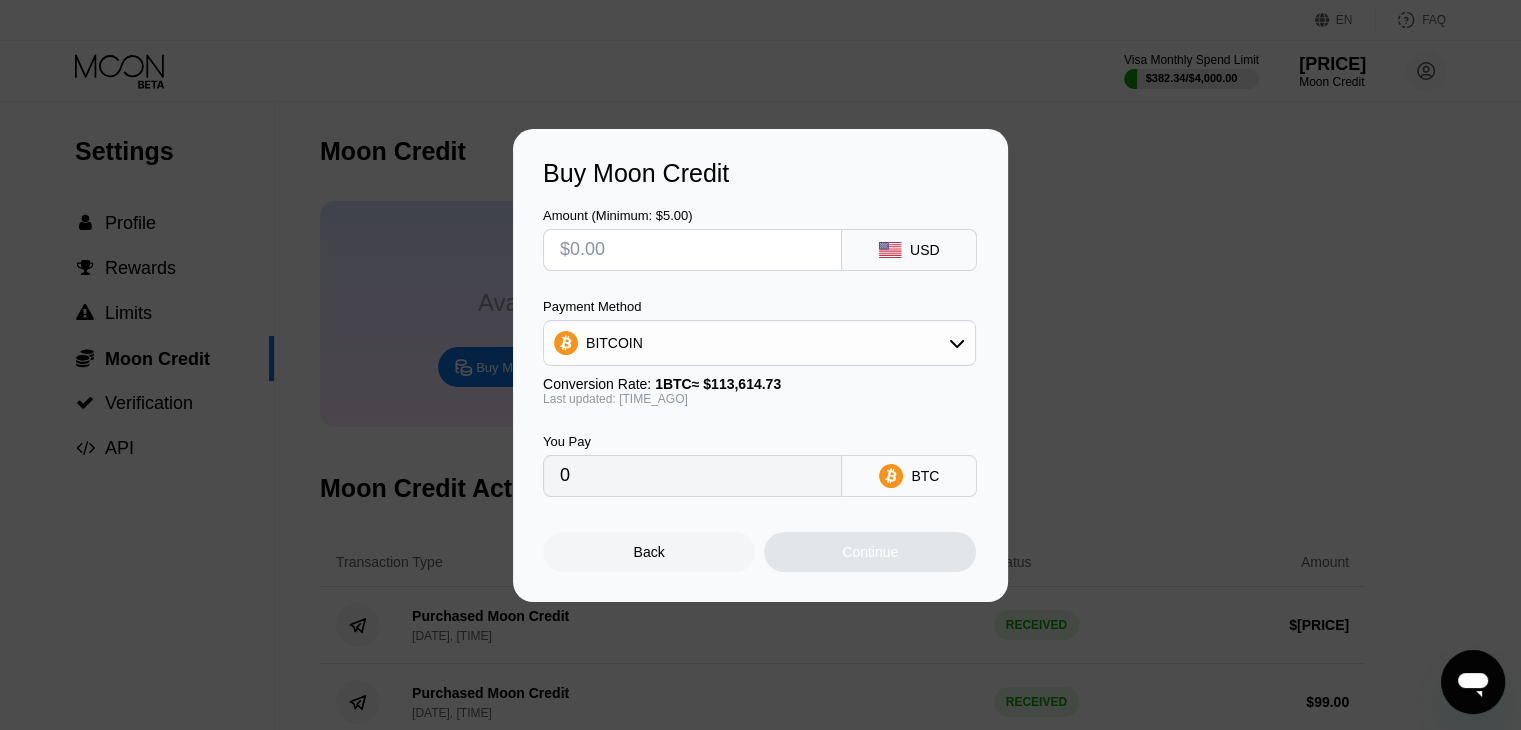 type on "$1" 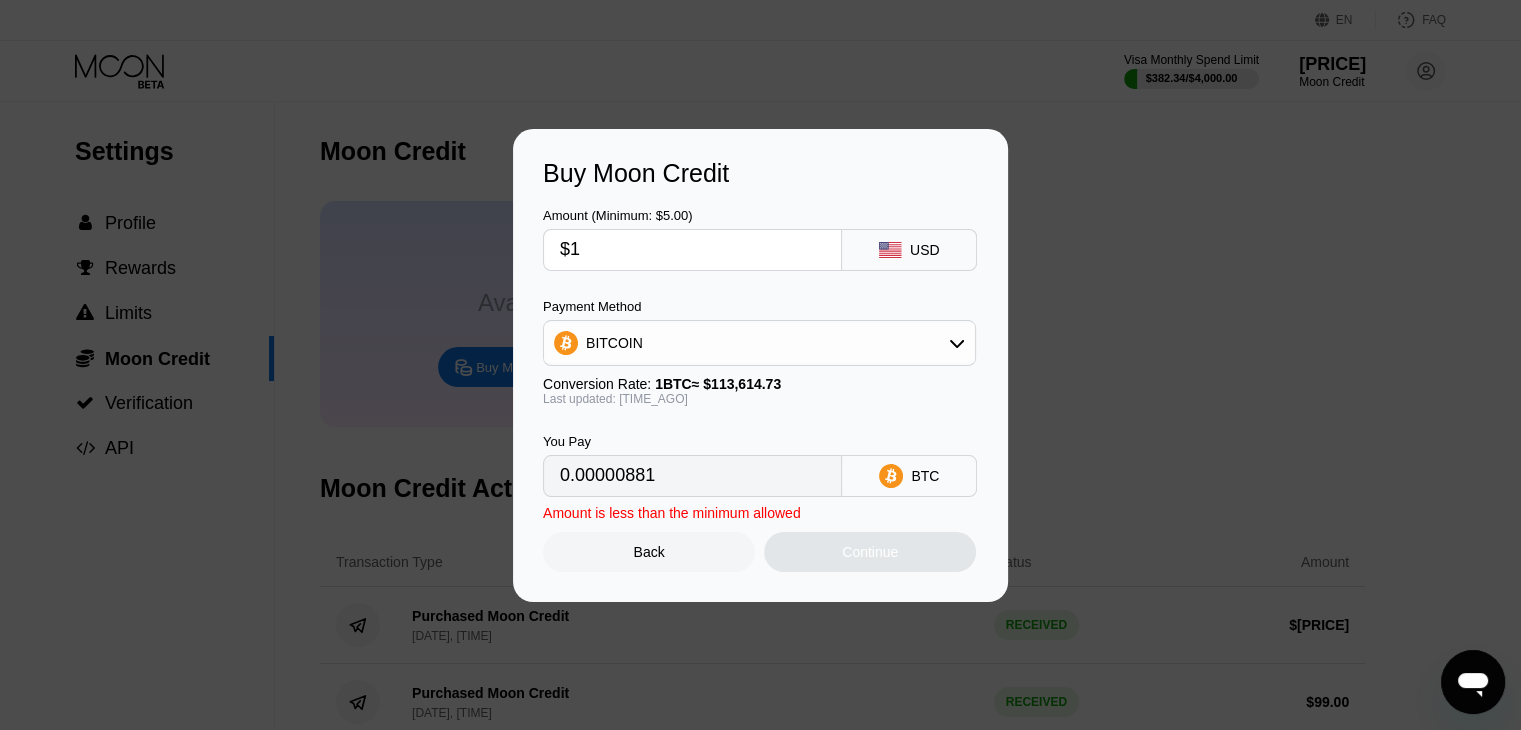type on "0.00000881" 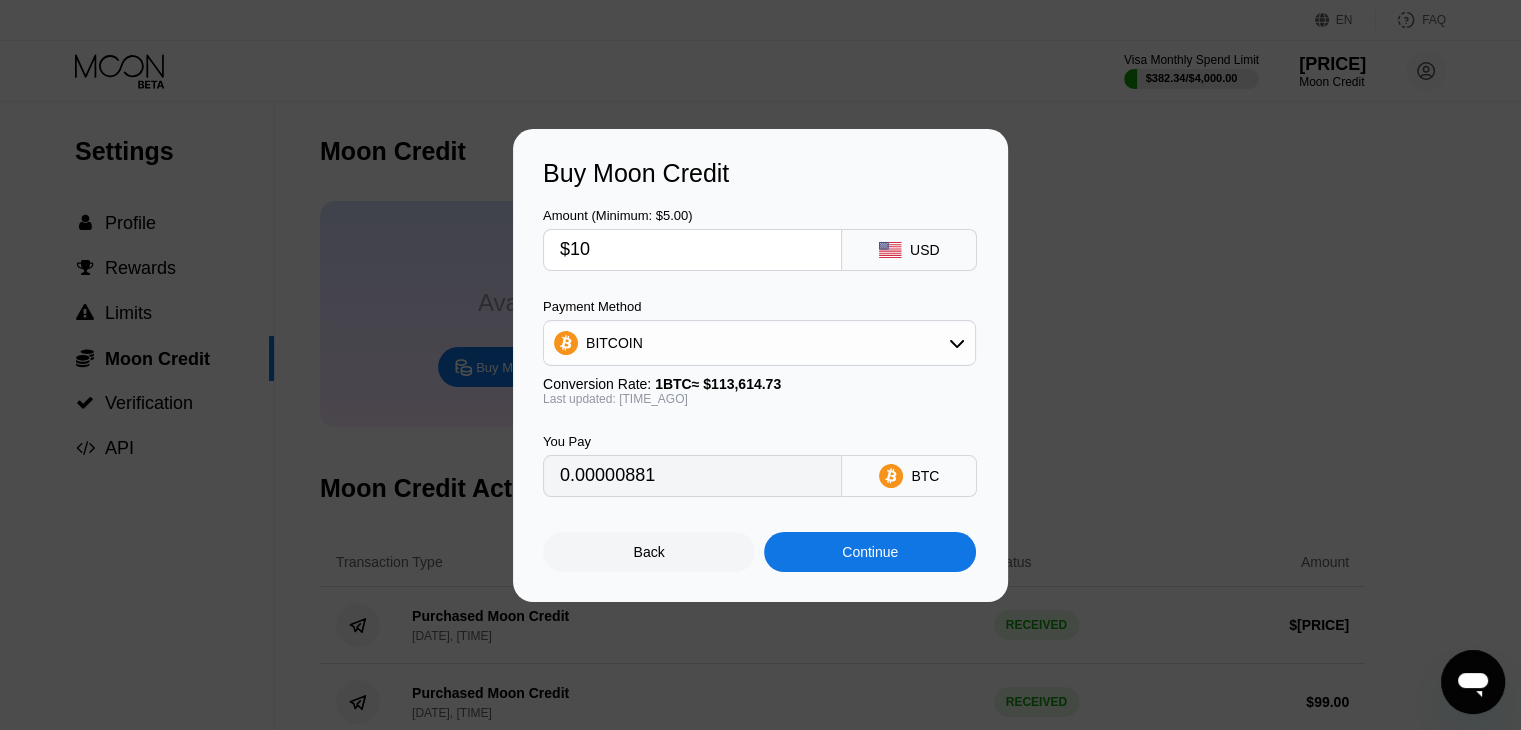 type on "0.00008806" 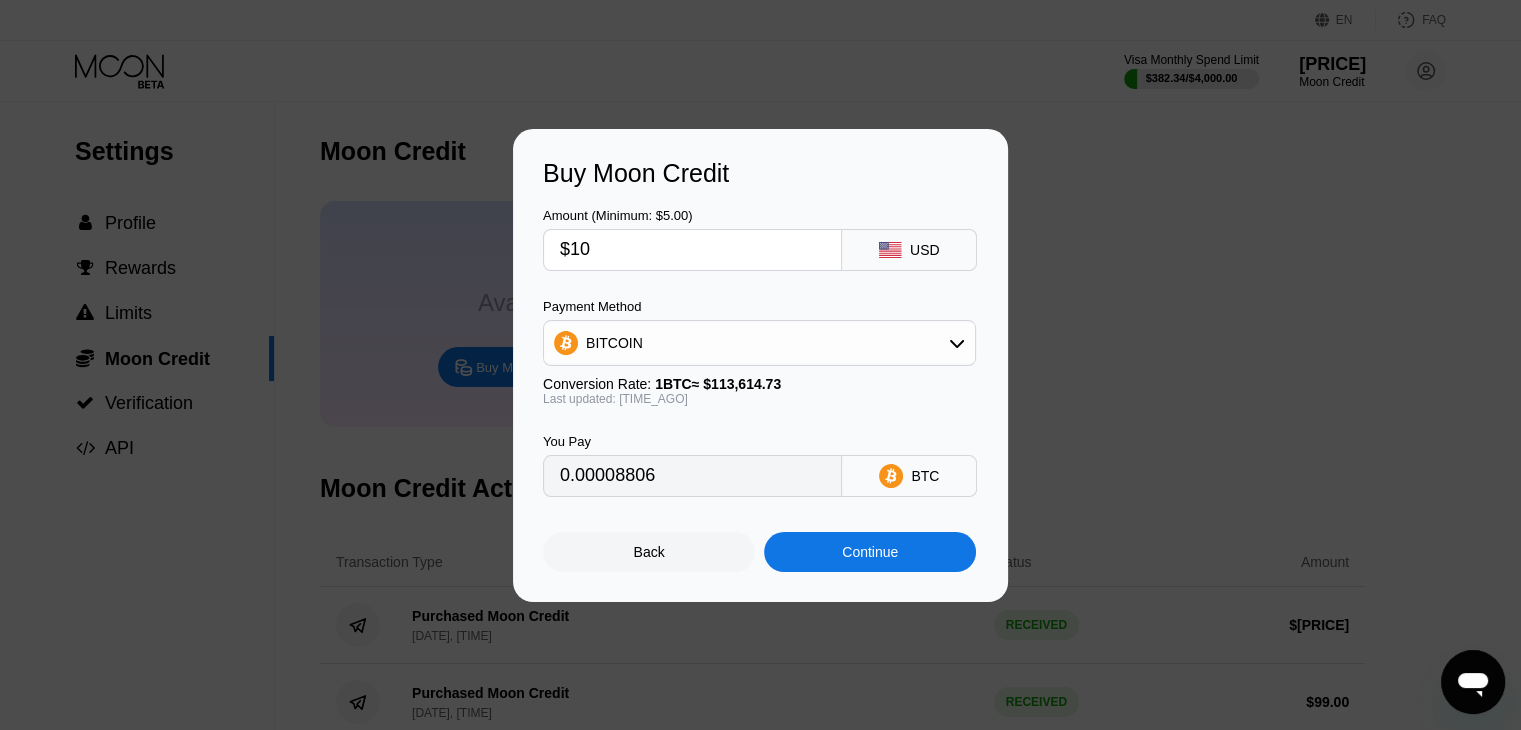 type on "[PRICE]" 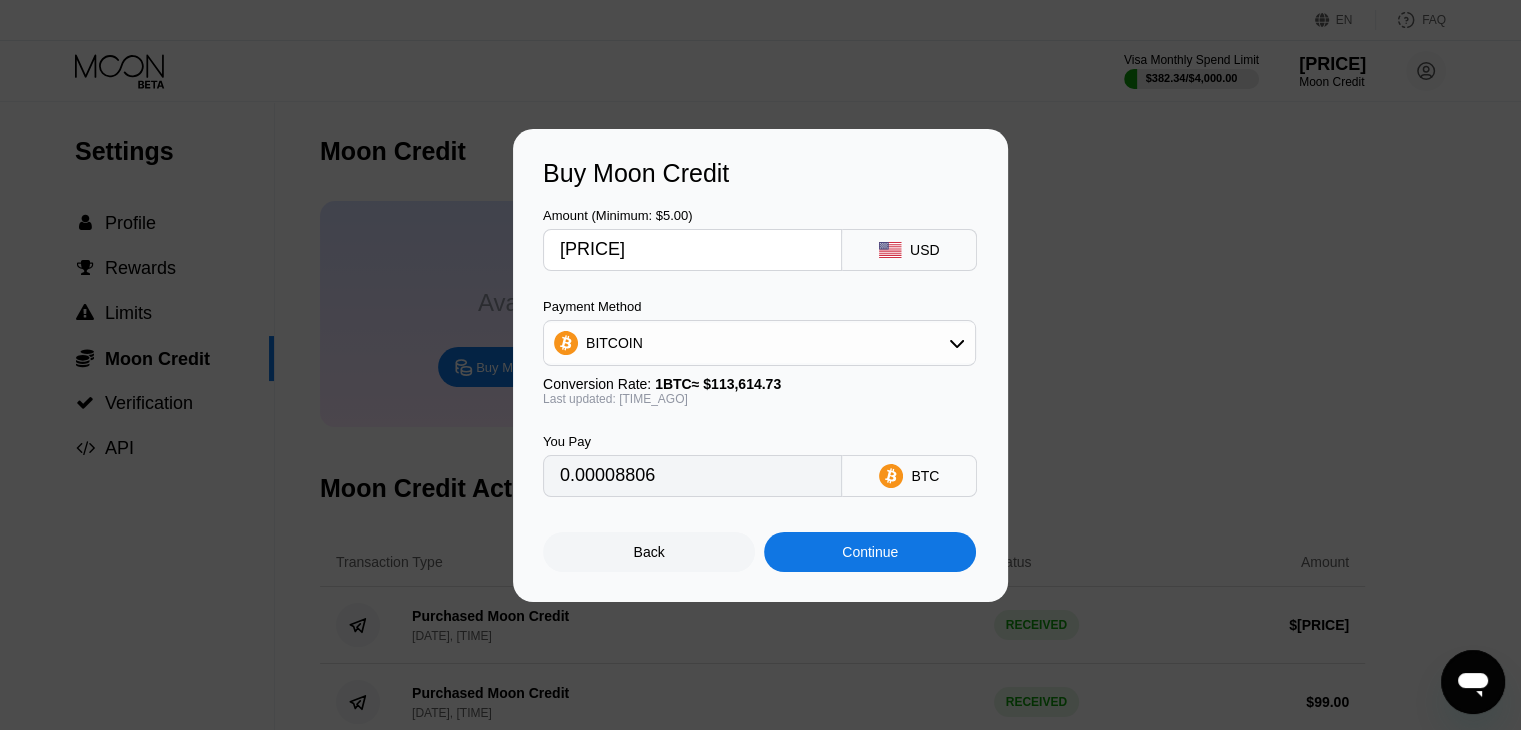 type on "0.00092455" 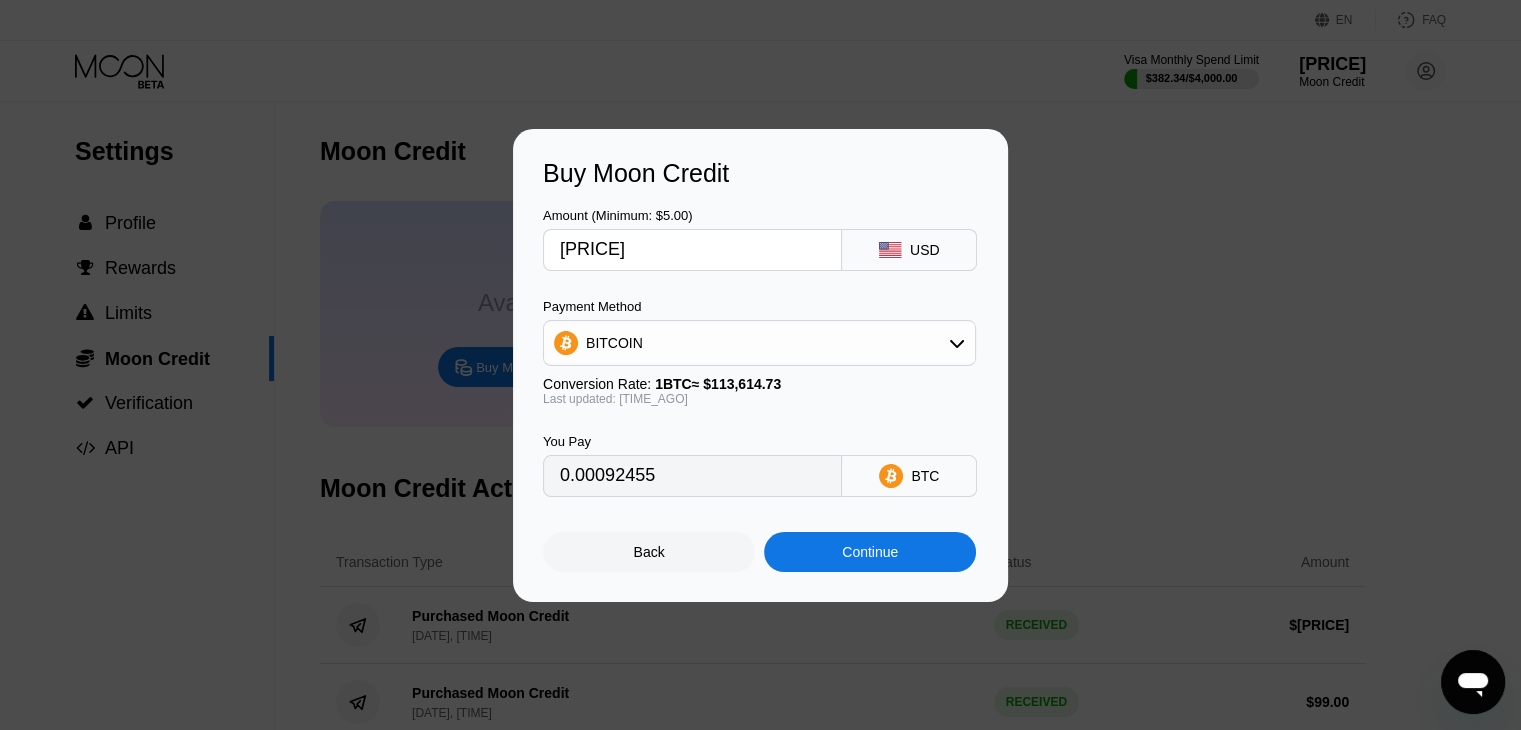 type on "[PRICE]" 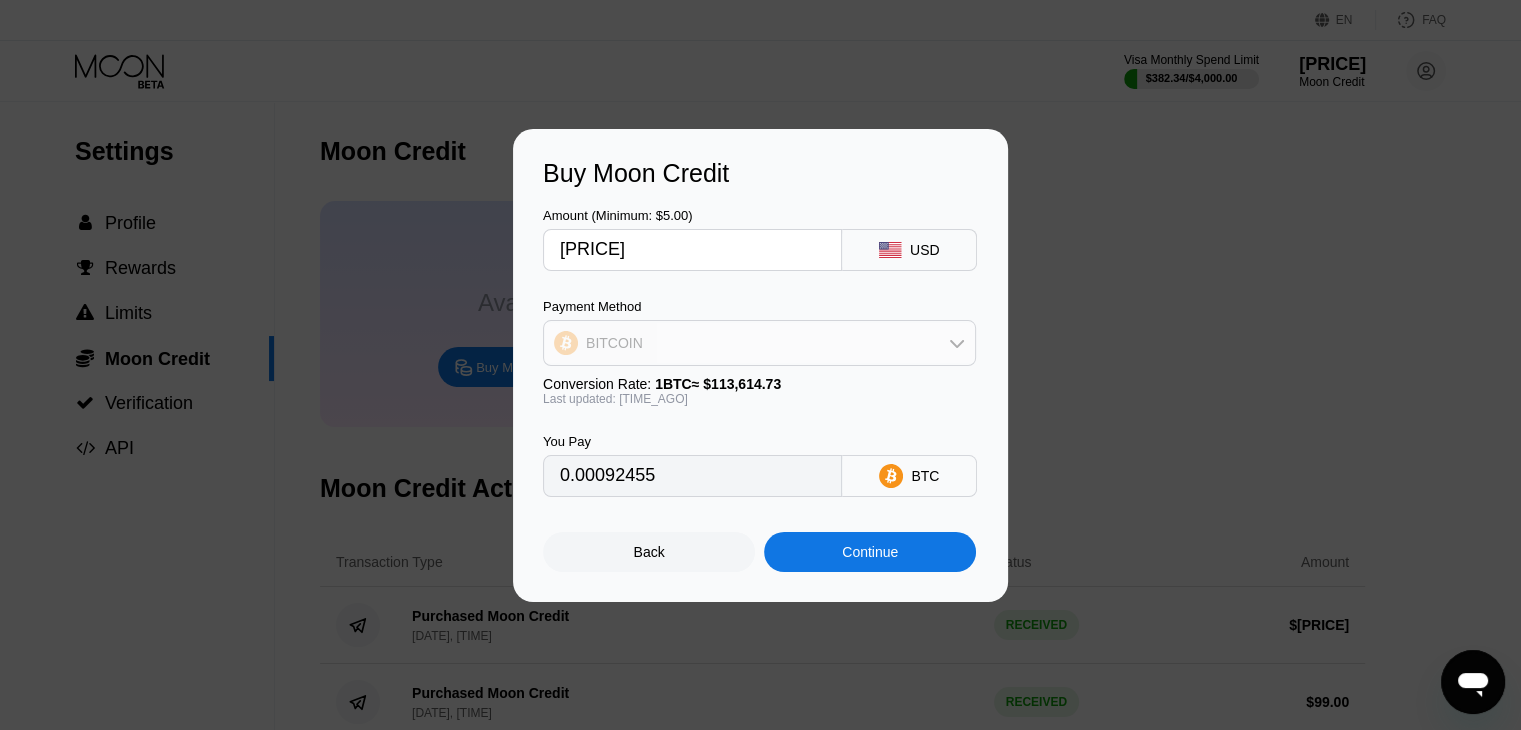 click on "BITCOIN" at bounding box center (759, 343) 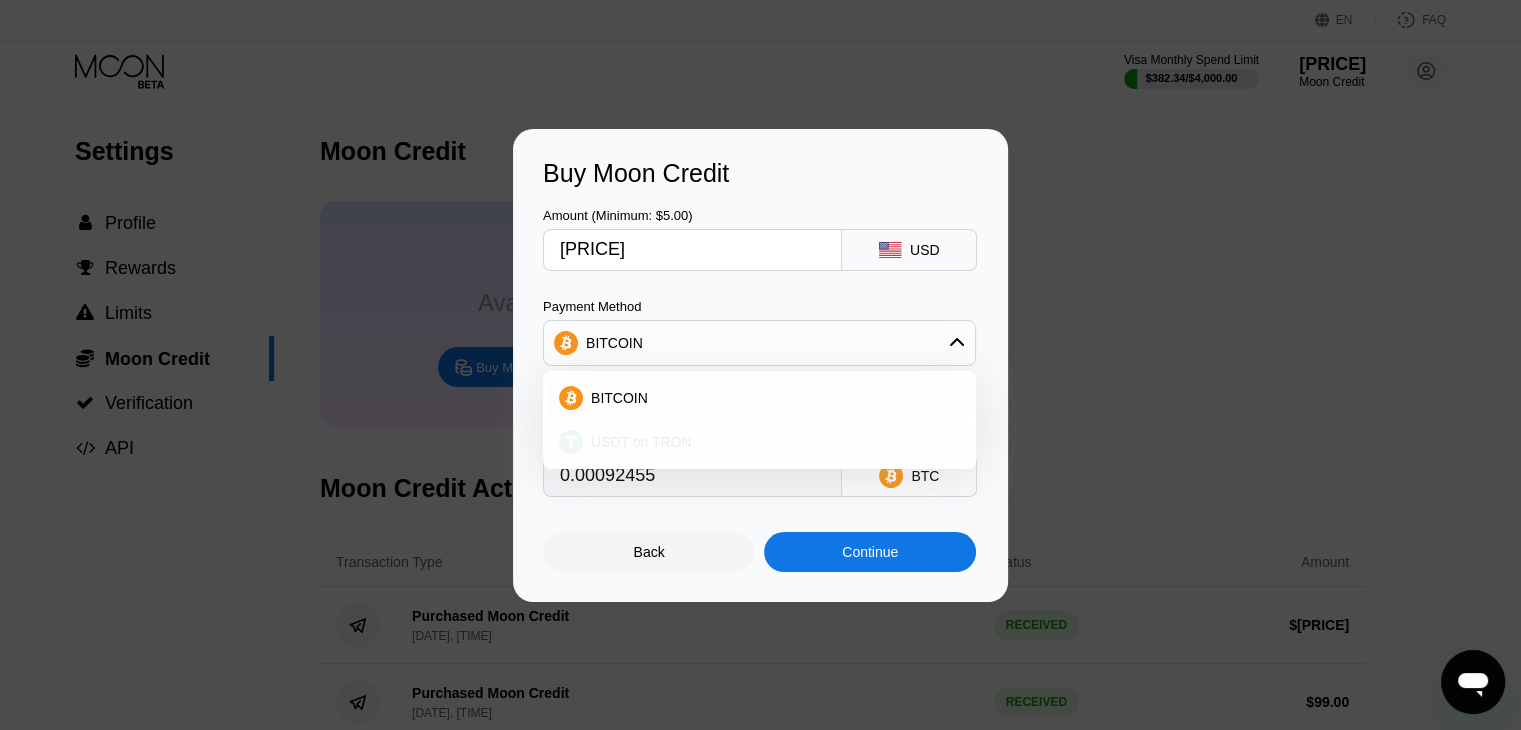 click on "USDT on TRON" at bounding box center [771, 442] 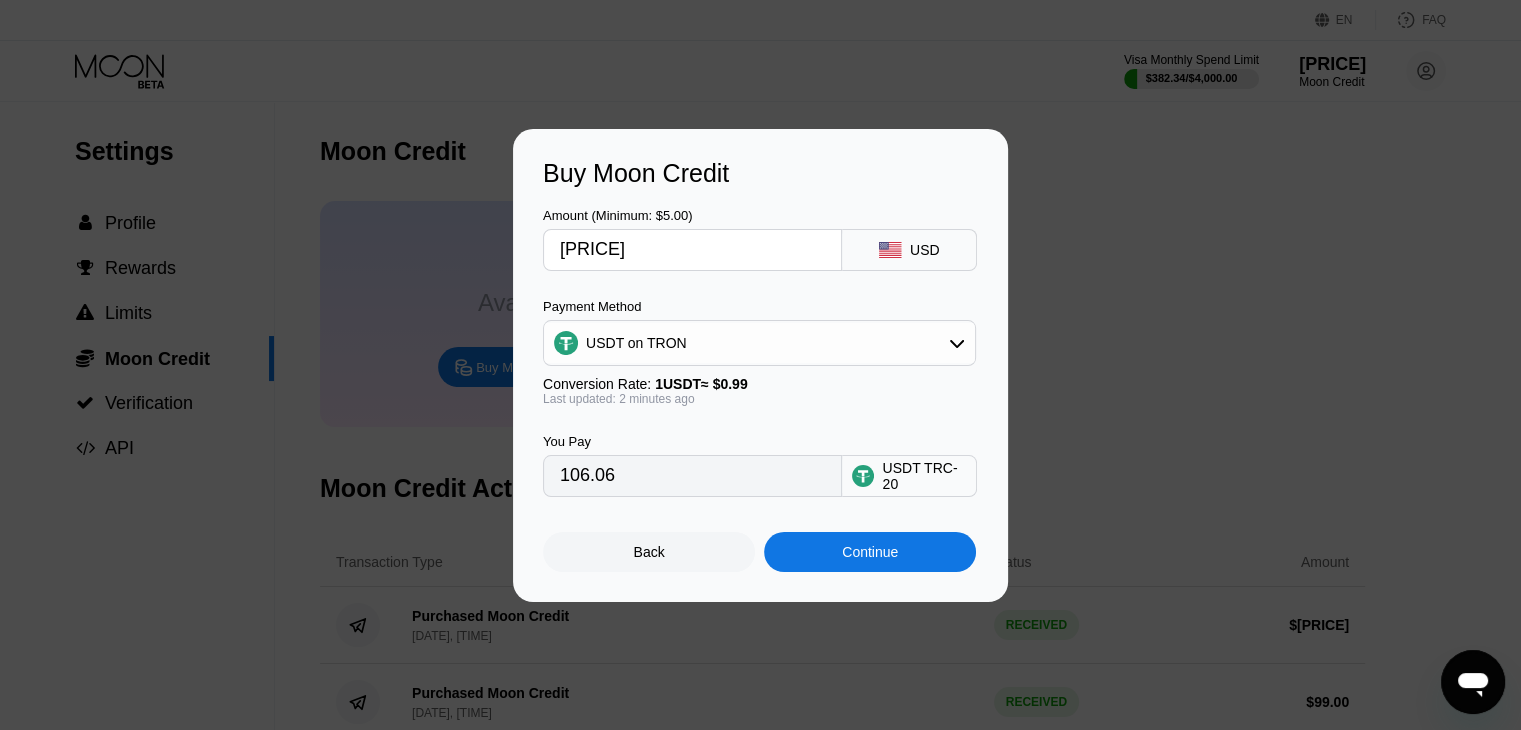 click on "[PRICE]" at bounding box center (692, 250) 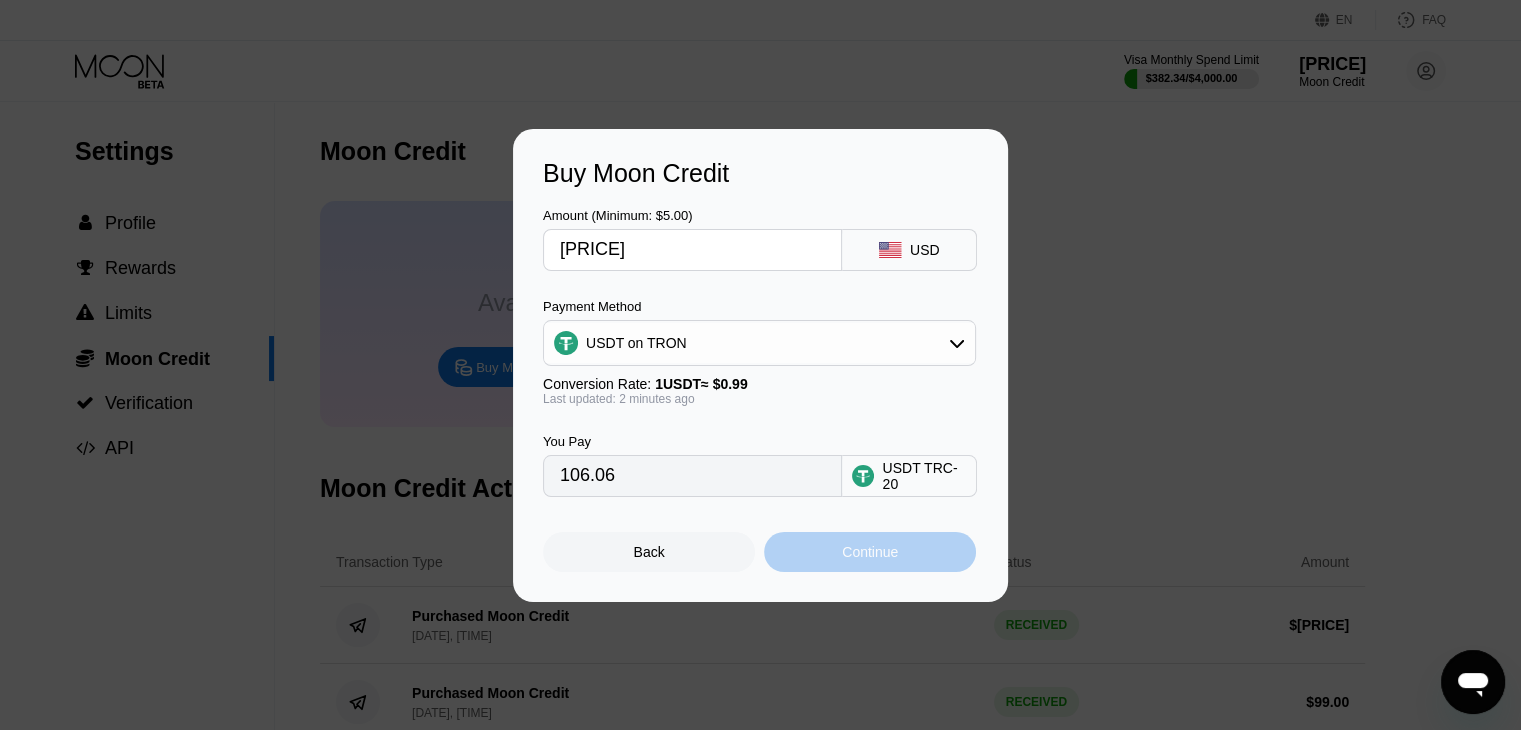 click on "Continue" at bounding box center (870, 552) 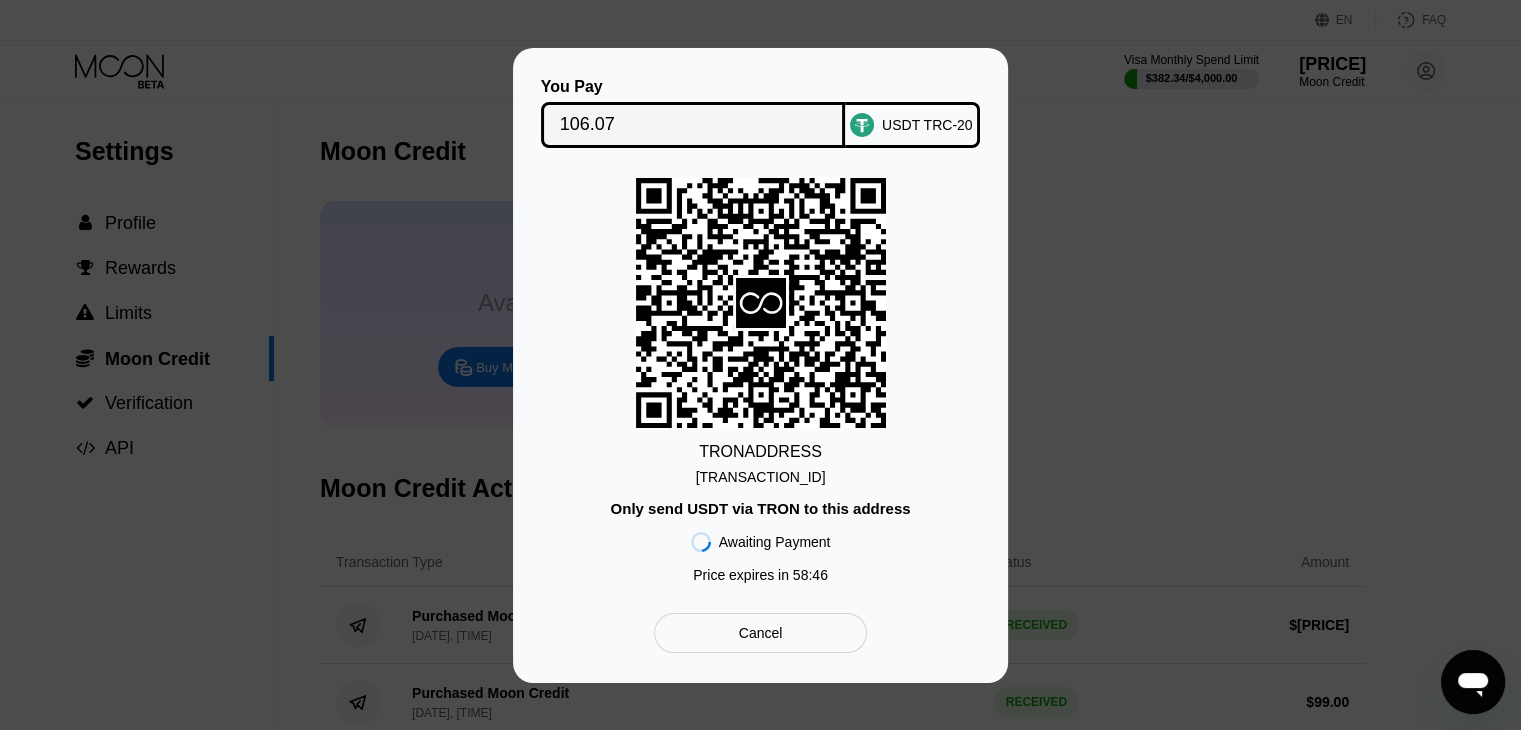 click on "Cancel" at bounding box center [761, 633] 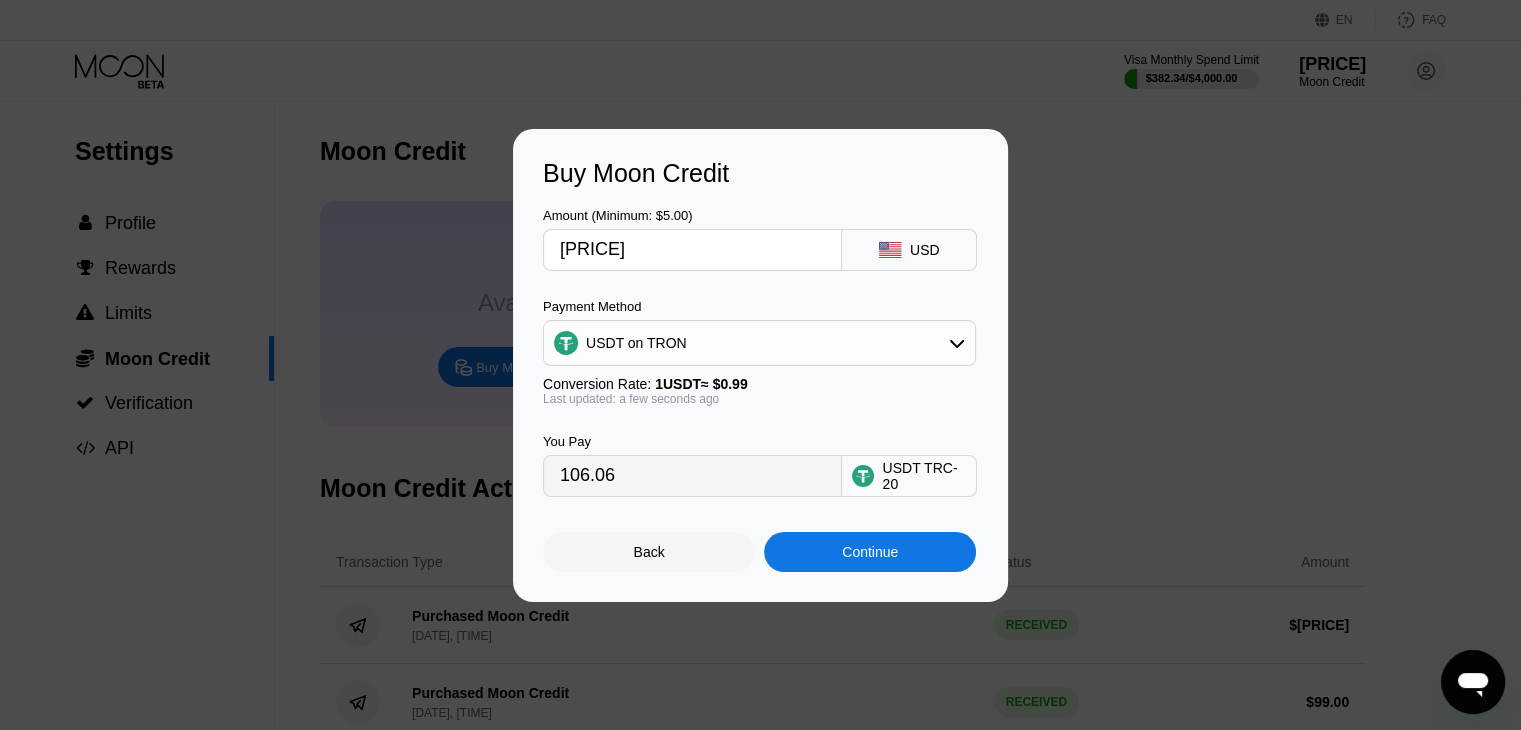 click on "[PRICE]" at bounding box center [692, 250] 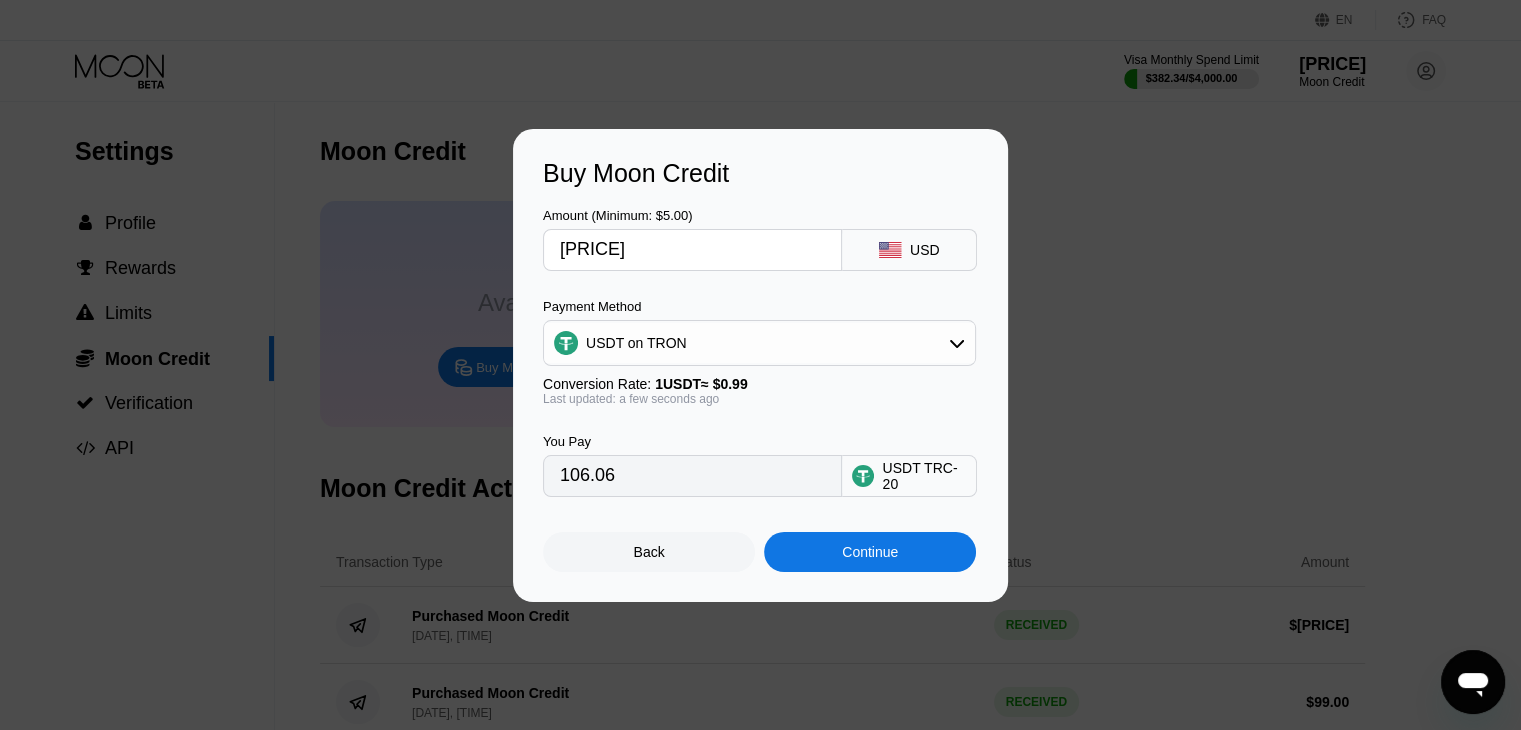 type on "[PRICE]" 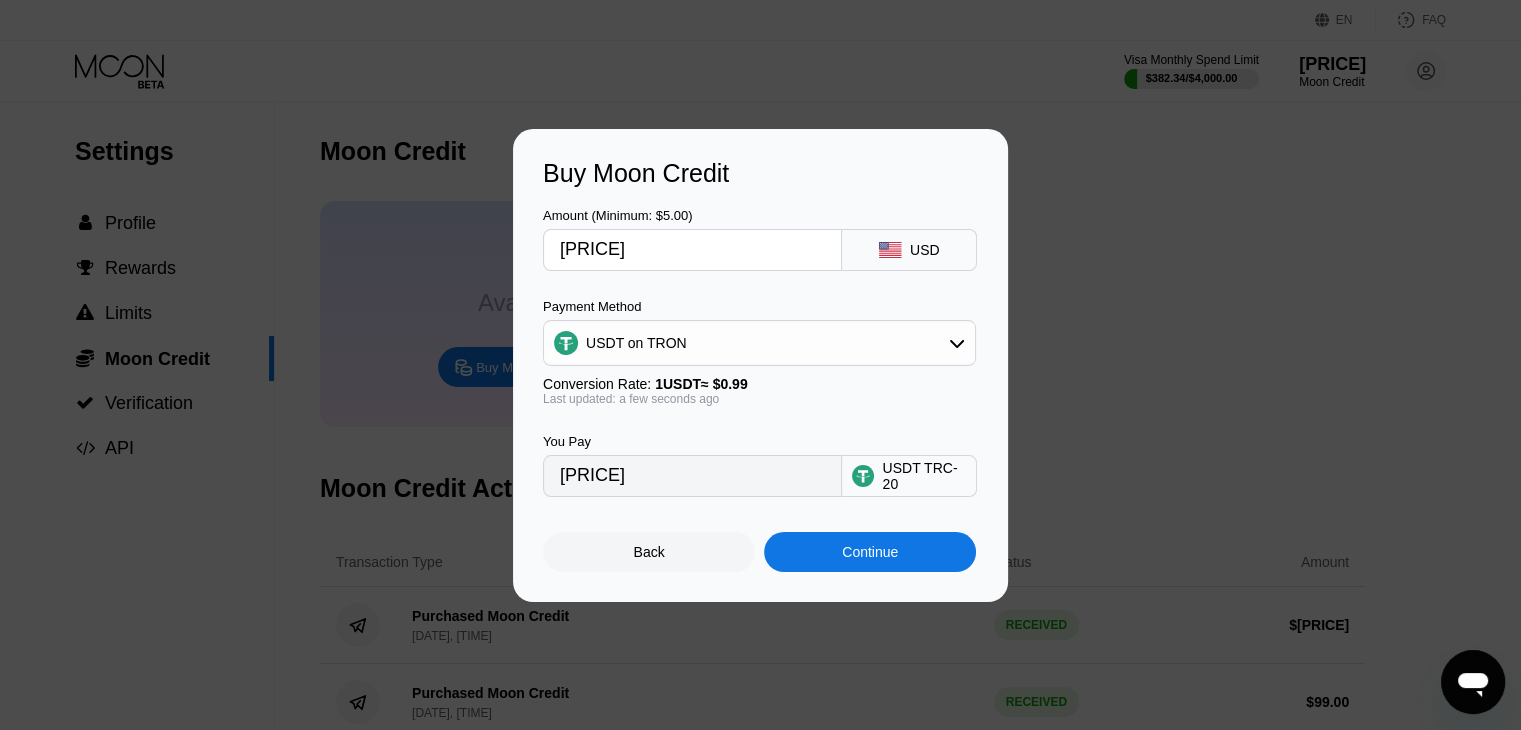 type on "[PRICE]" 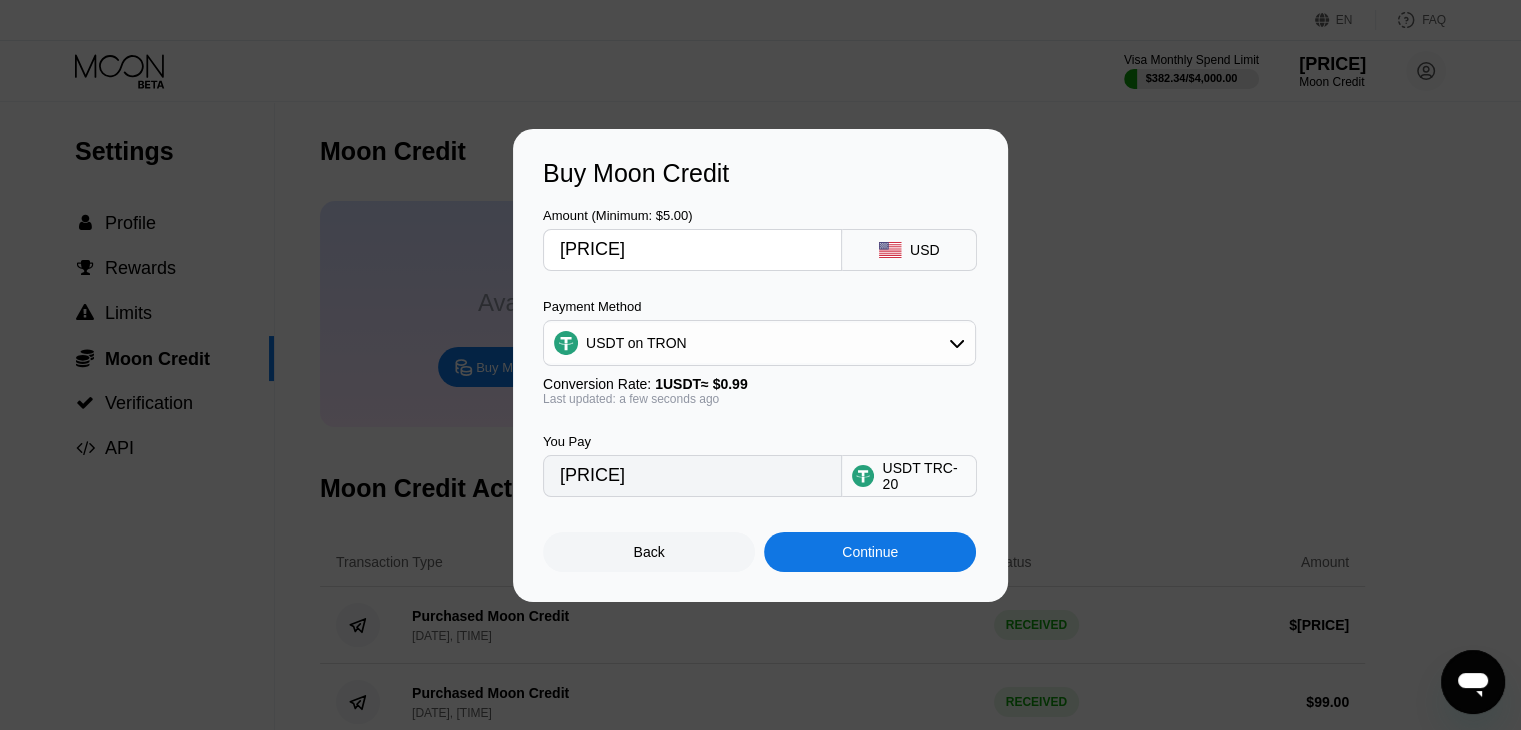 type on "[PRICE]" 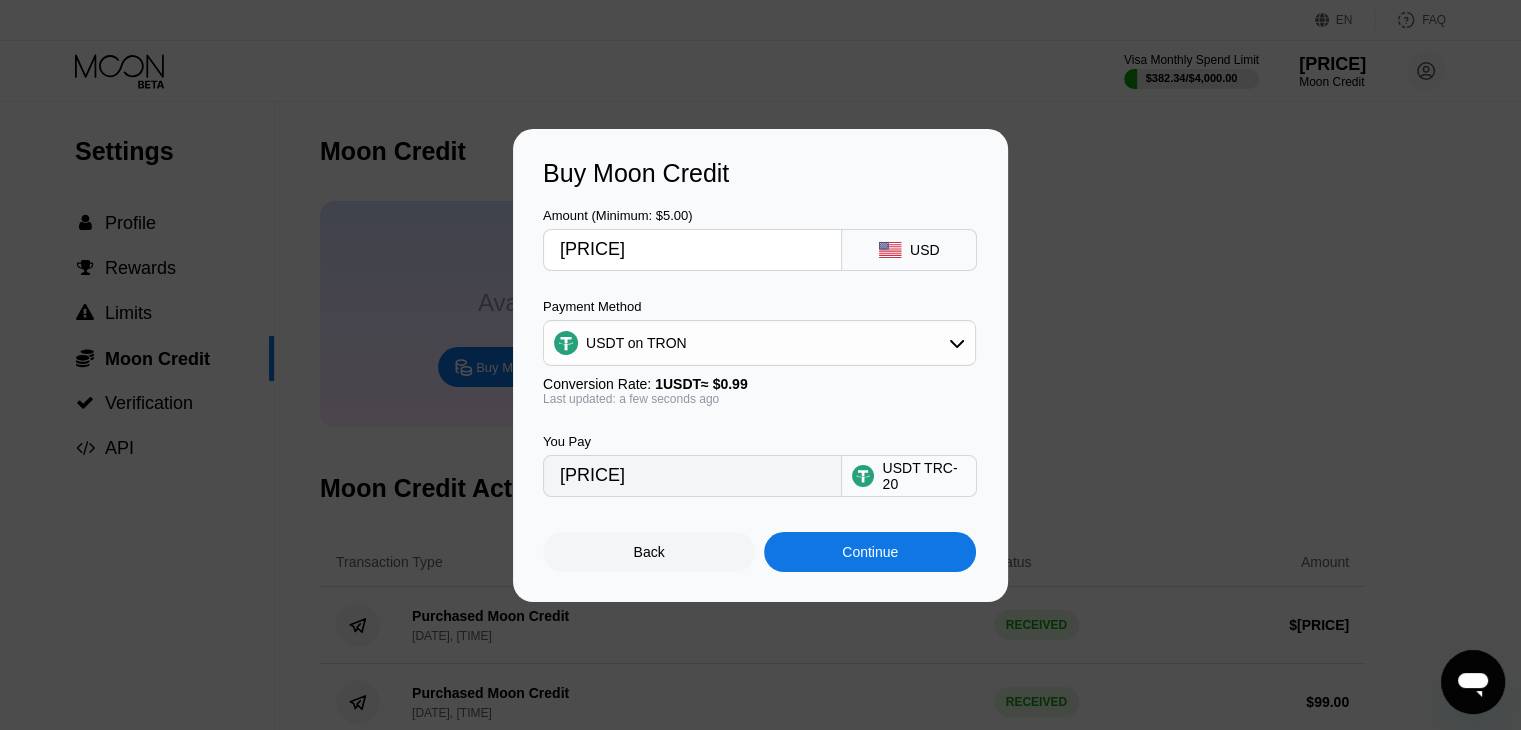 type on "106.06" 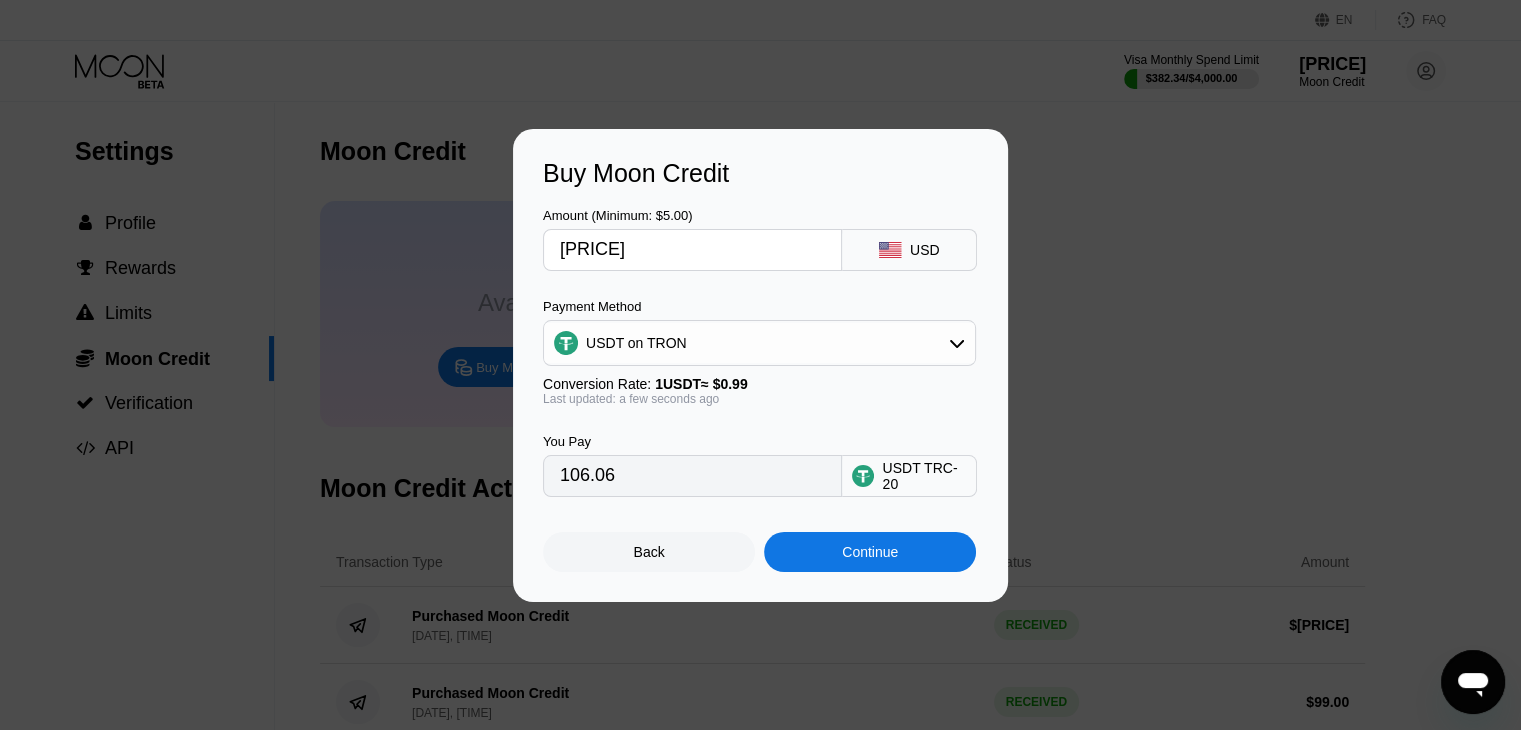 type on "[PRICE]" 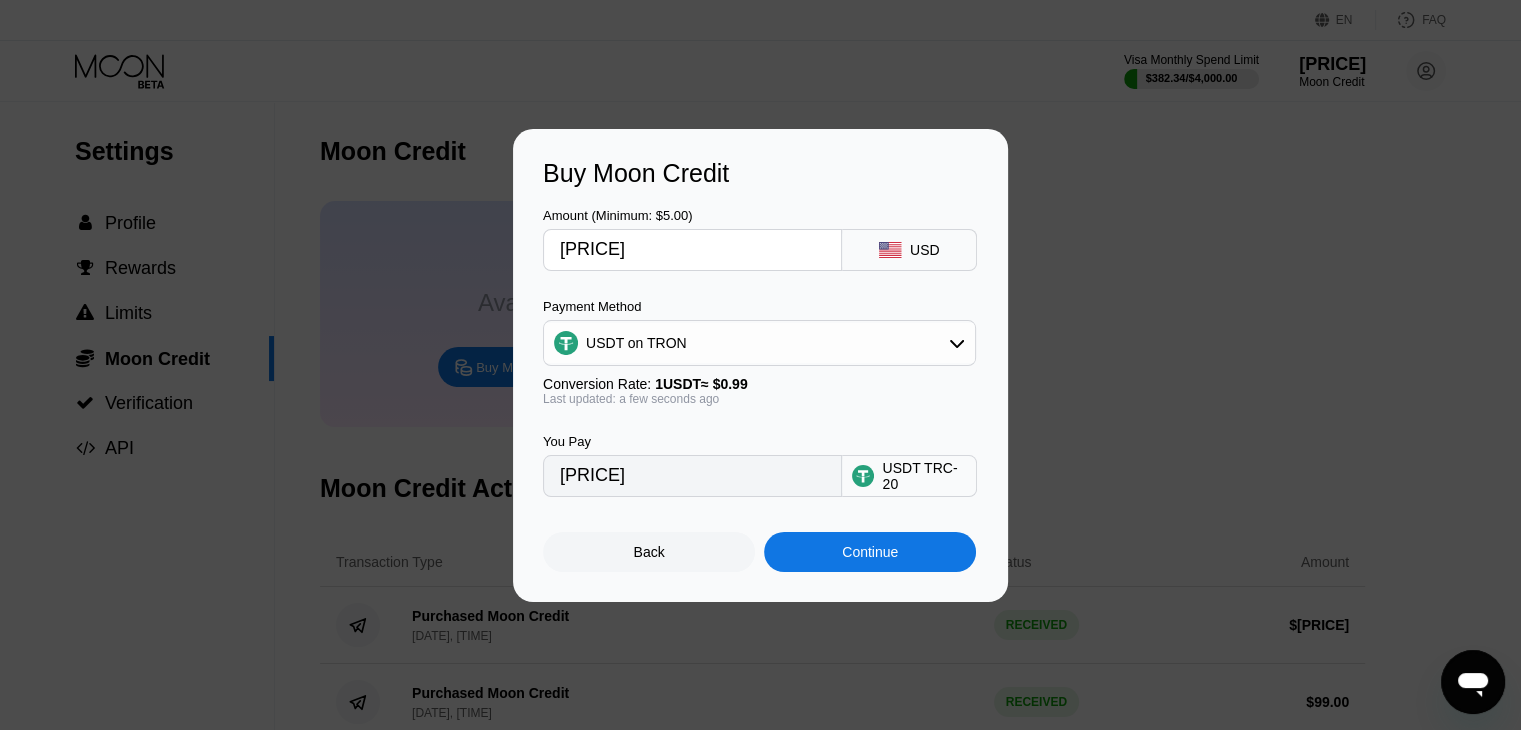 type on "[PRICE]" 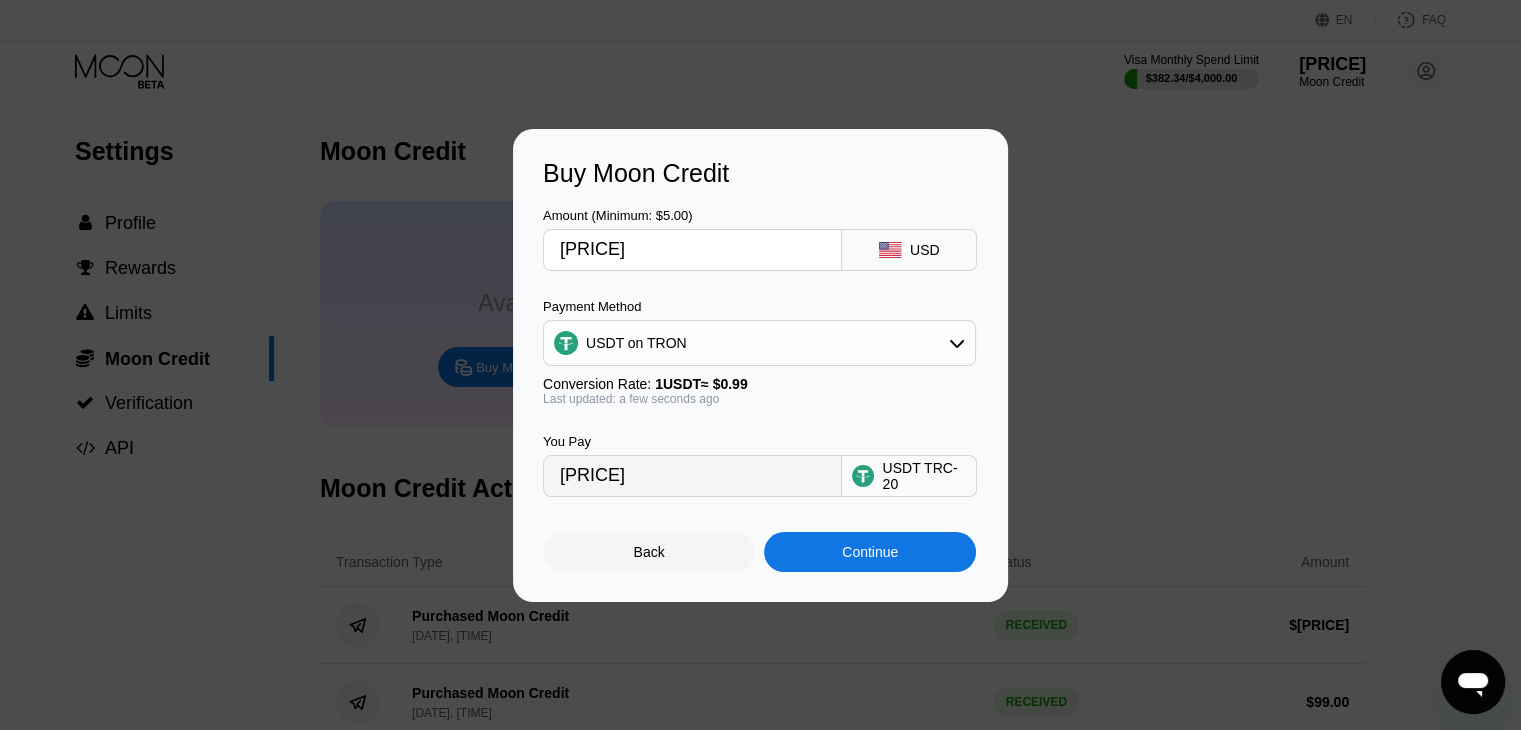 type on "106.06" 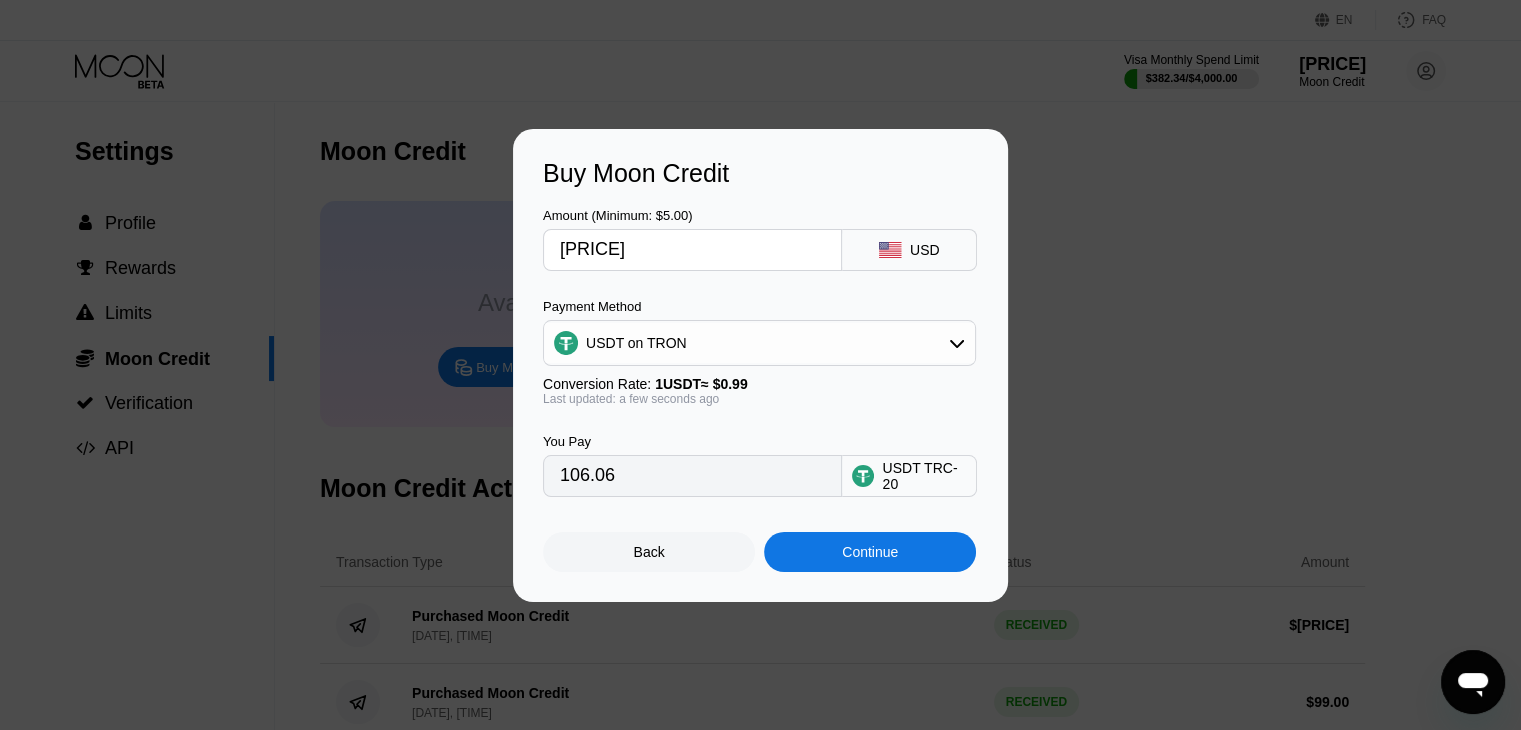 type on "[PRICE]" 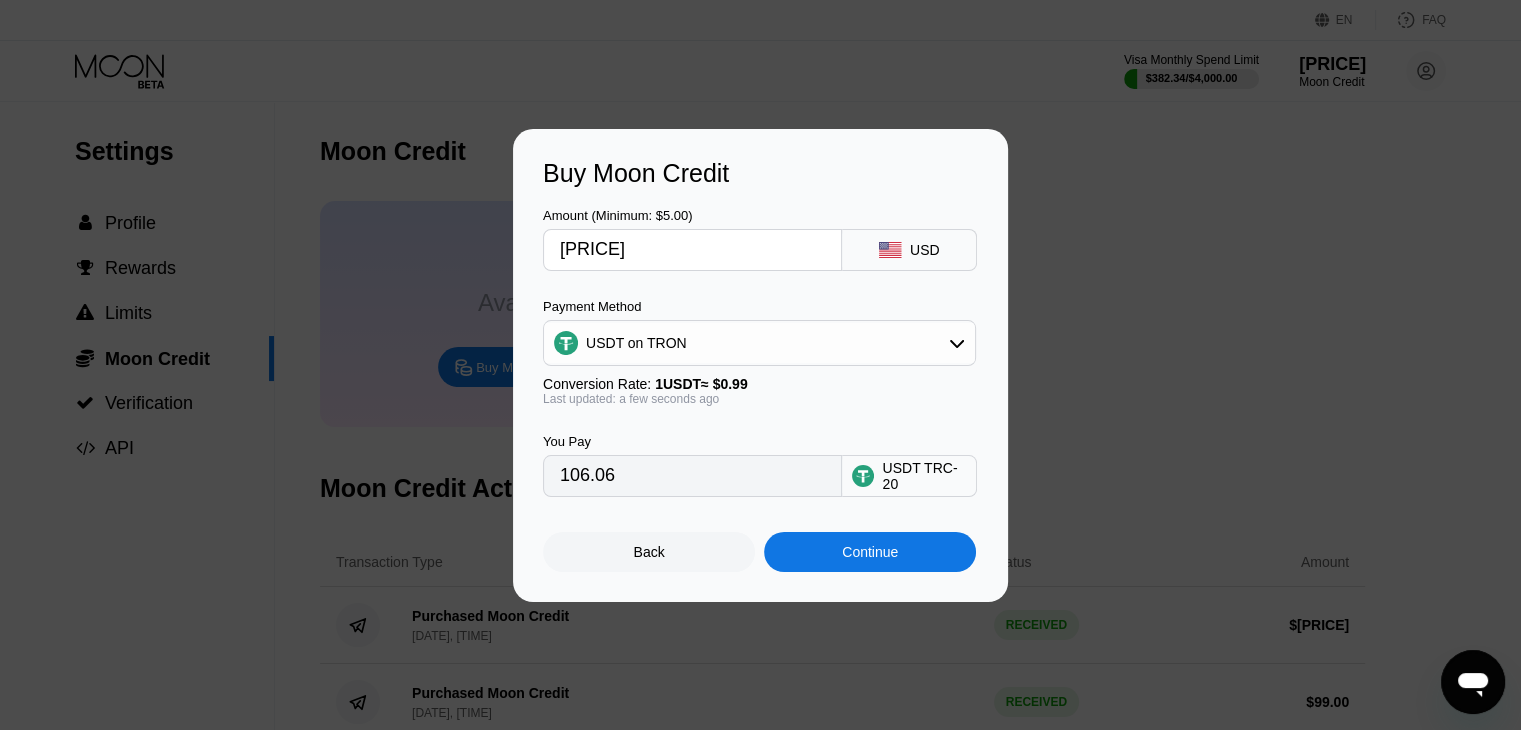 type on "[PRICE]" 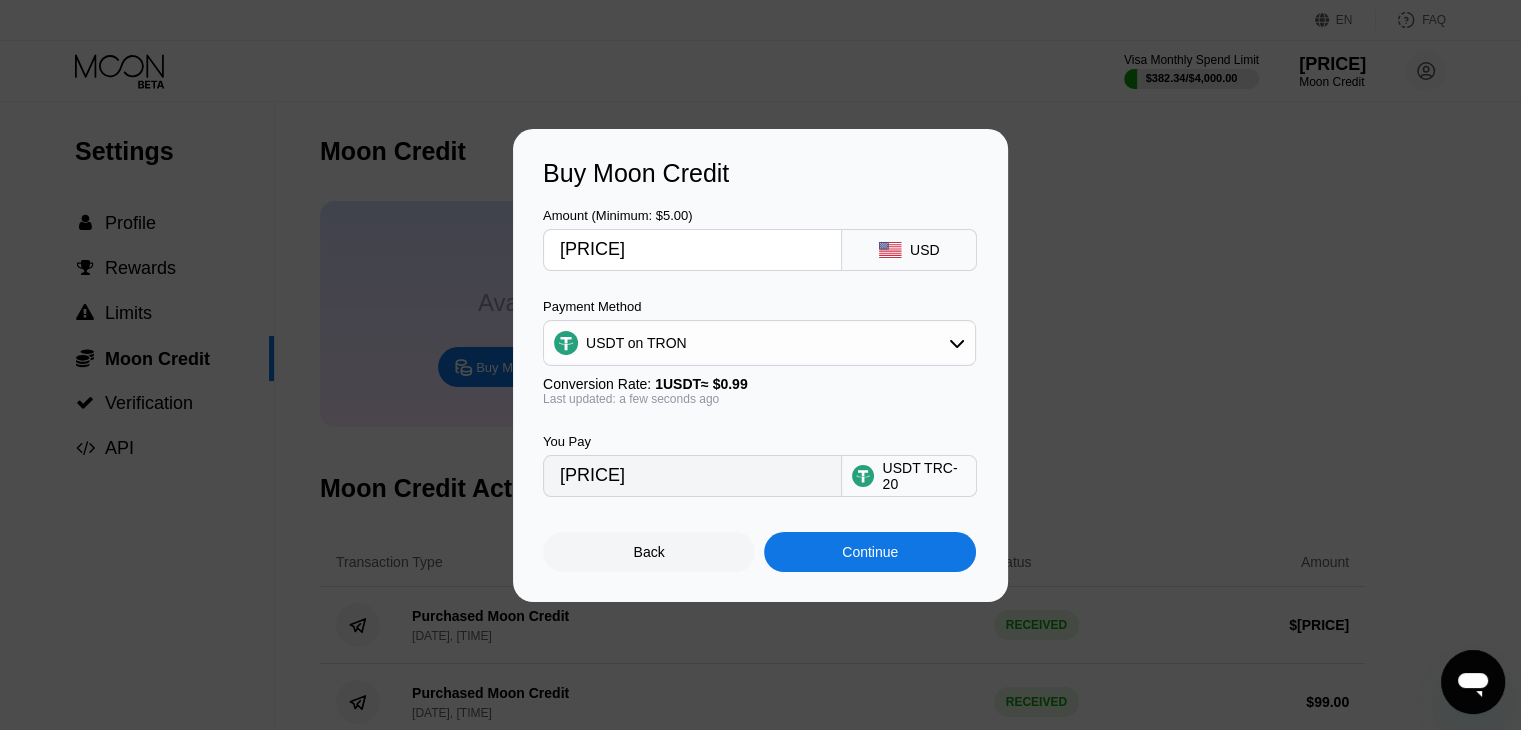 type on "$105.92" 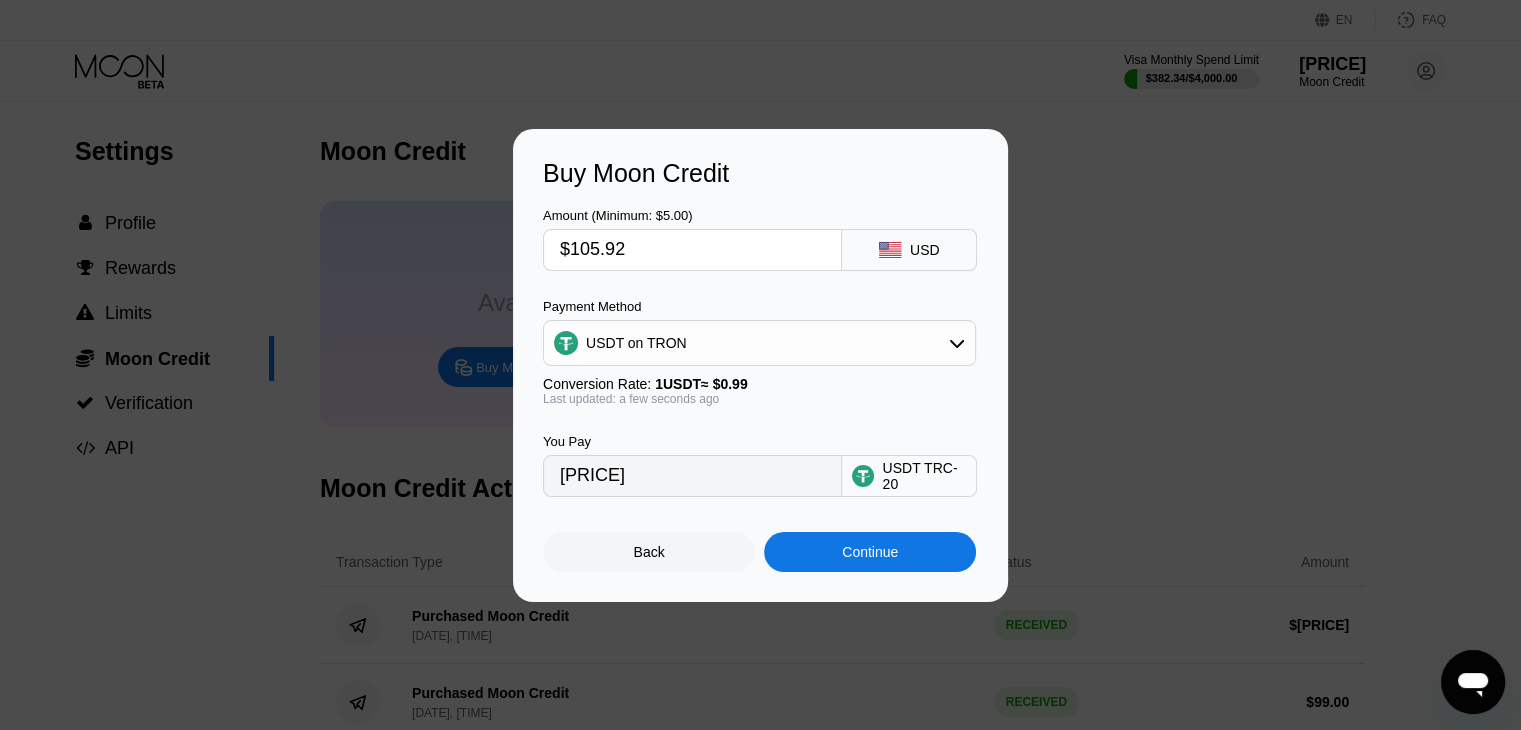 type on "106.99" 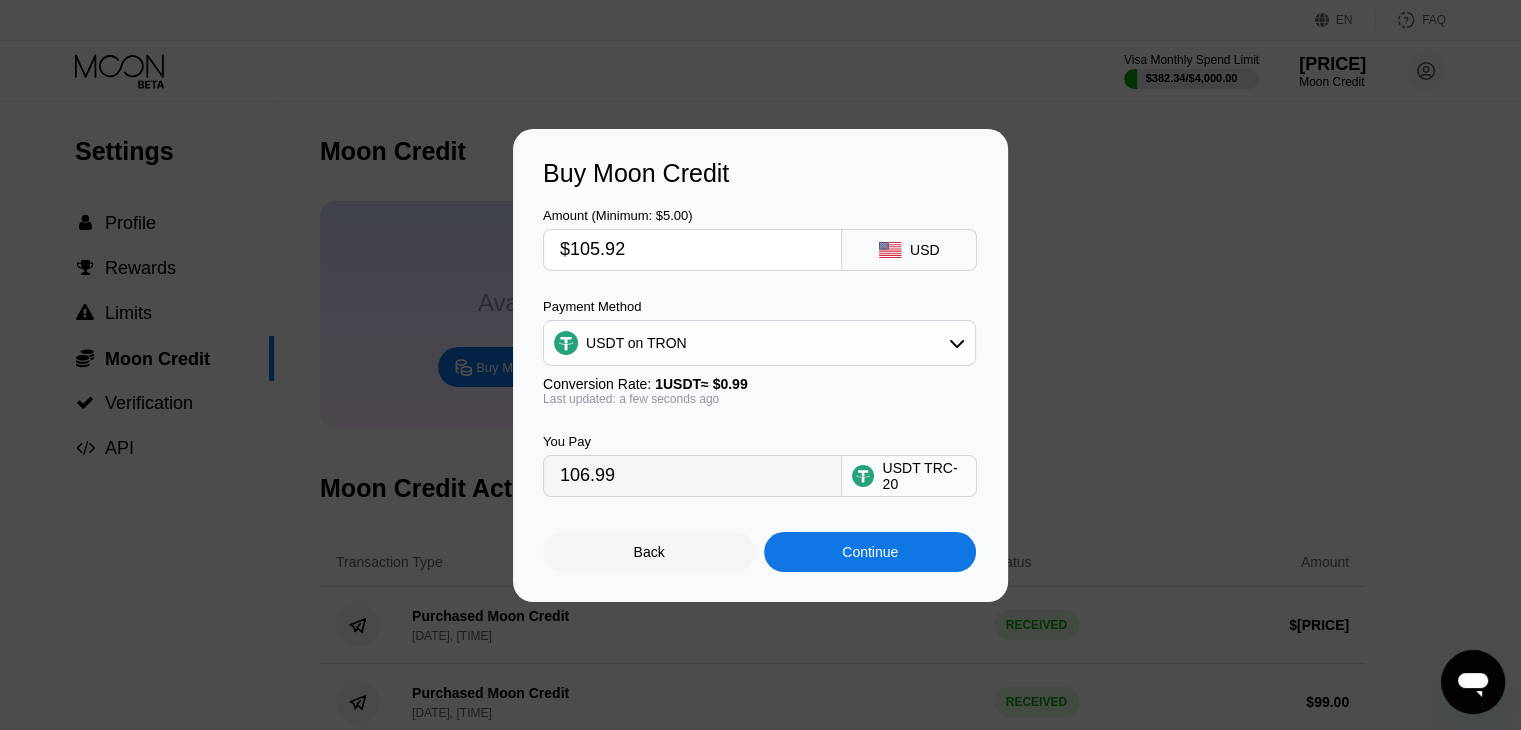 type on "[PRICE]" 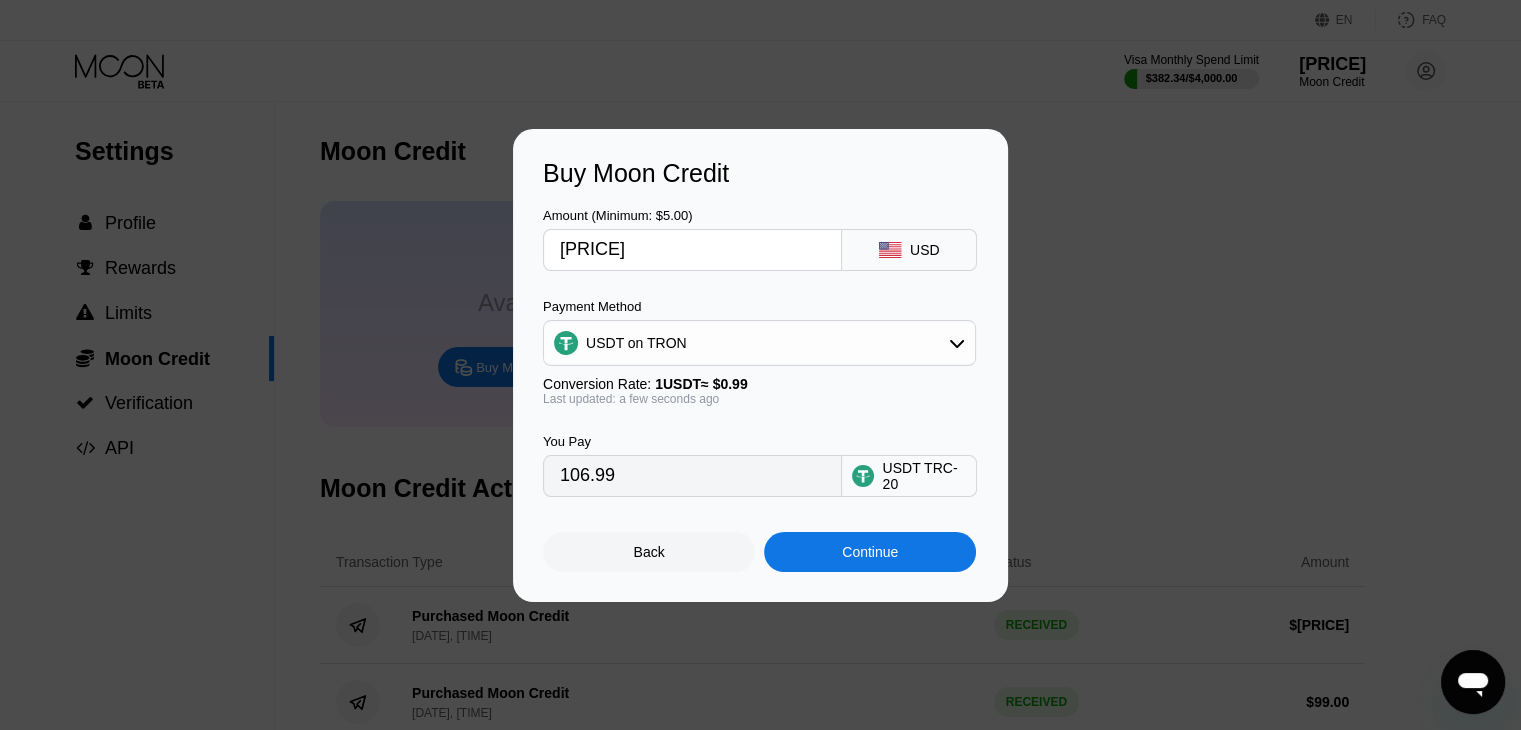 type on "[PRICE]" 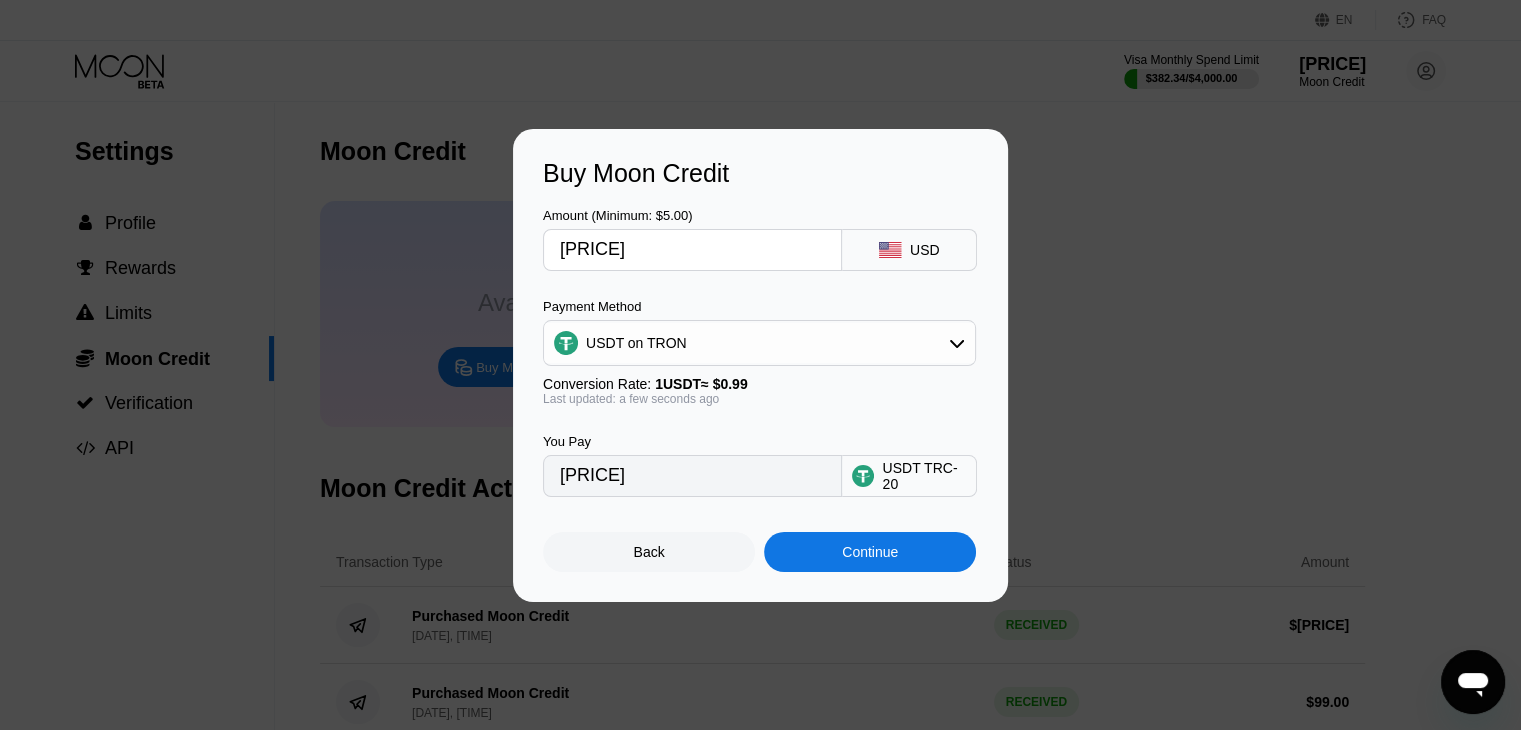 type on "[PRICE]" 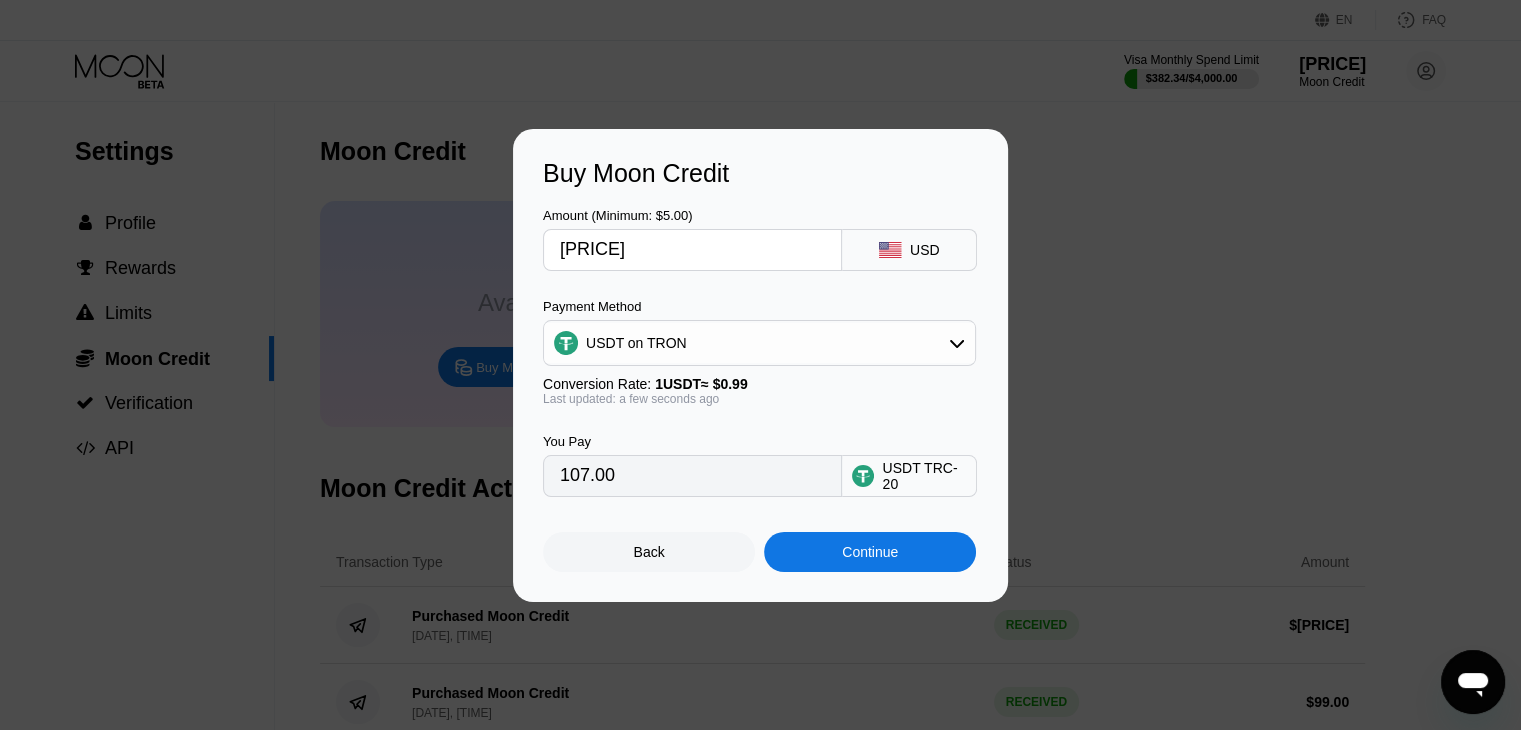 type on "[PRICE]" 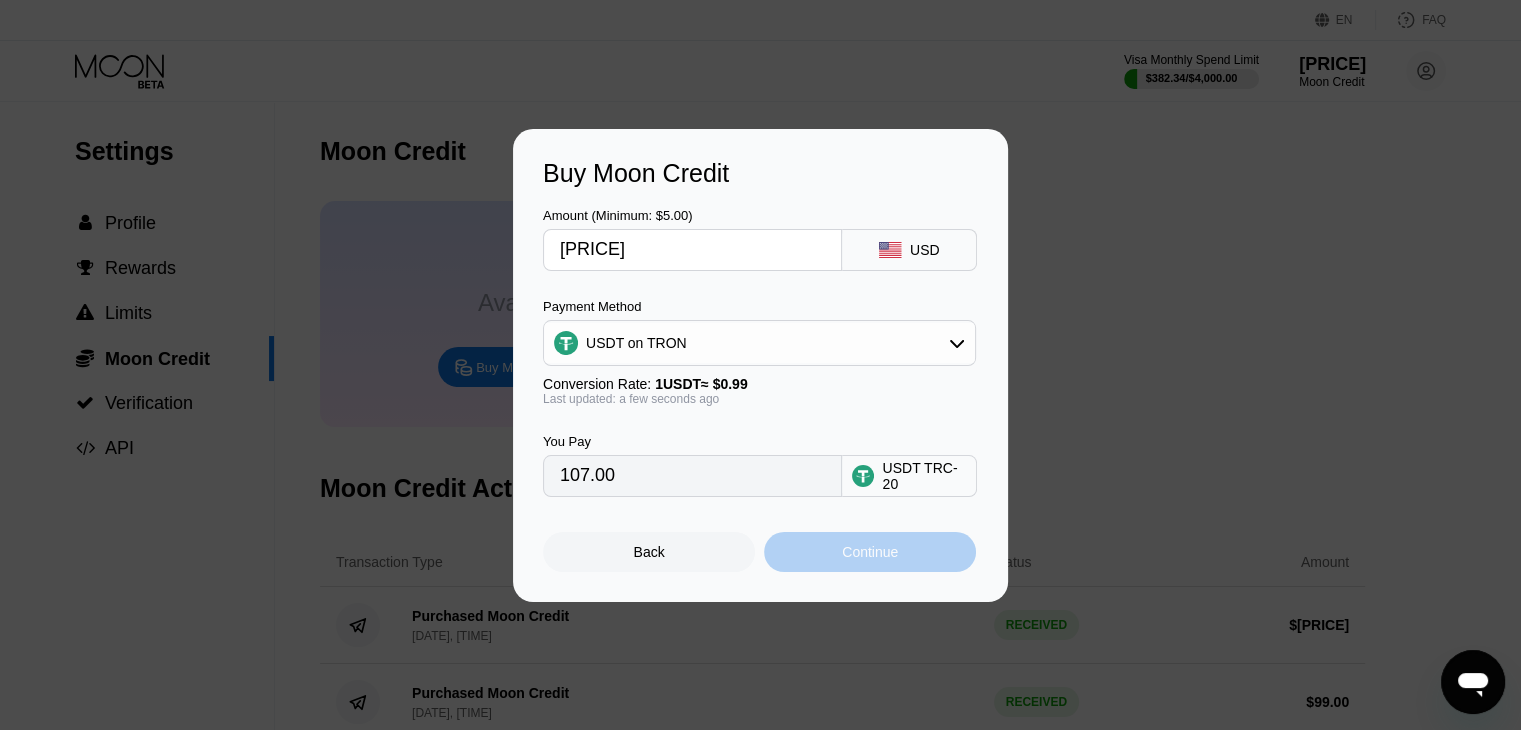 click on "Continue" at bounding box center (870, 552) 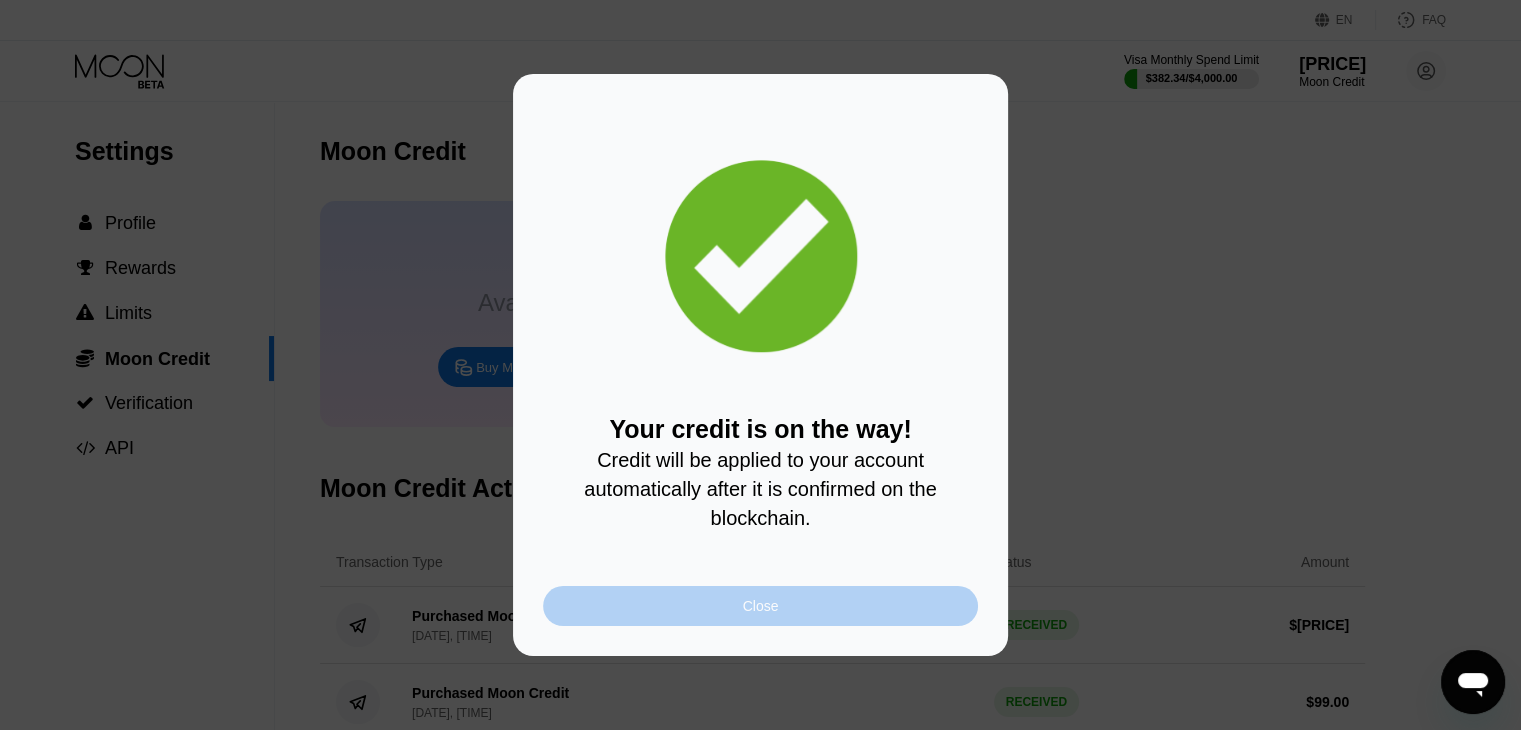 click on "Close" at bounding box center [760, 606] 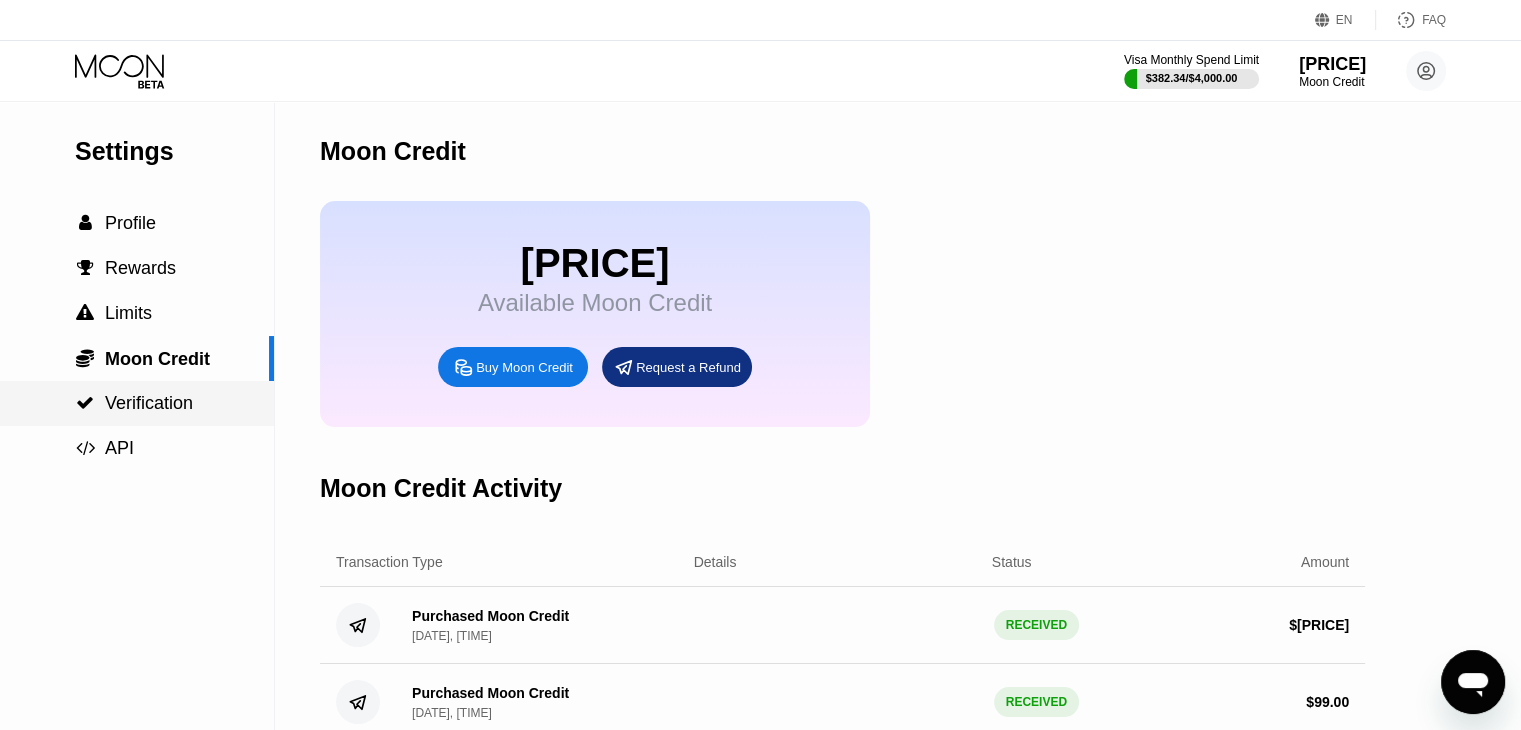 click on " Verification" at bounding box center (137, 403) 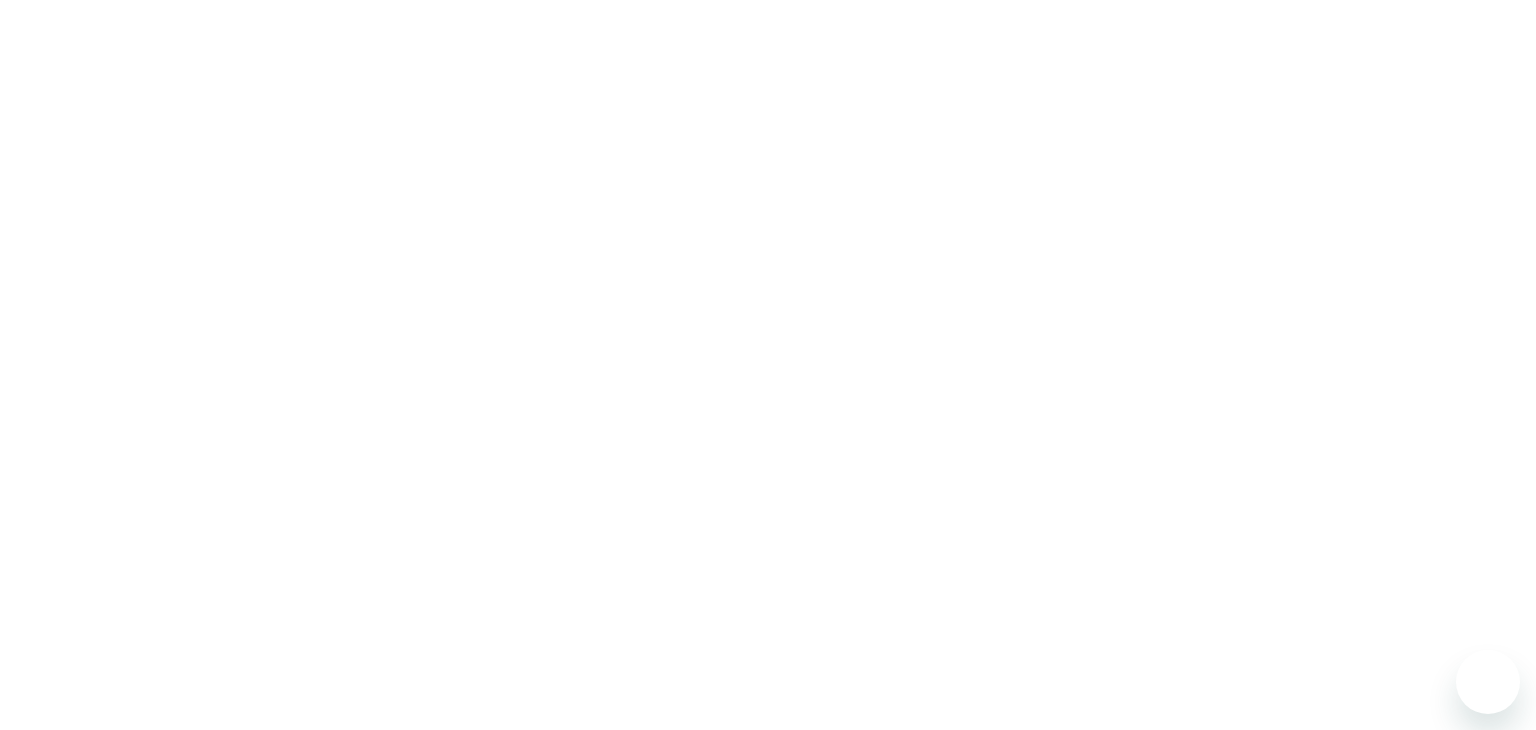 scroll, scrollTop: 0, scrollLeft: 0, axis: both 